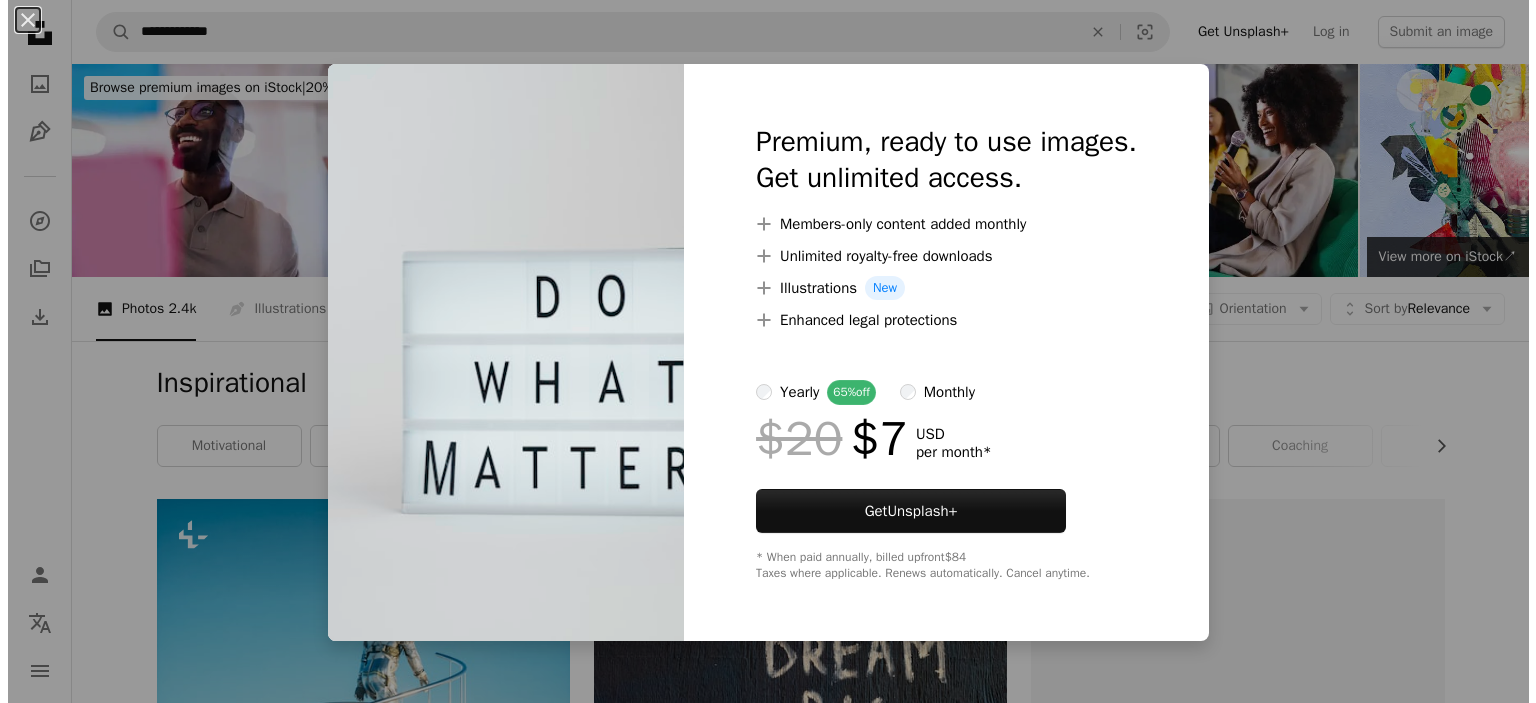 scroll, scrollTop: 1333, scrollLeft: 0, axis: vertical 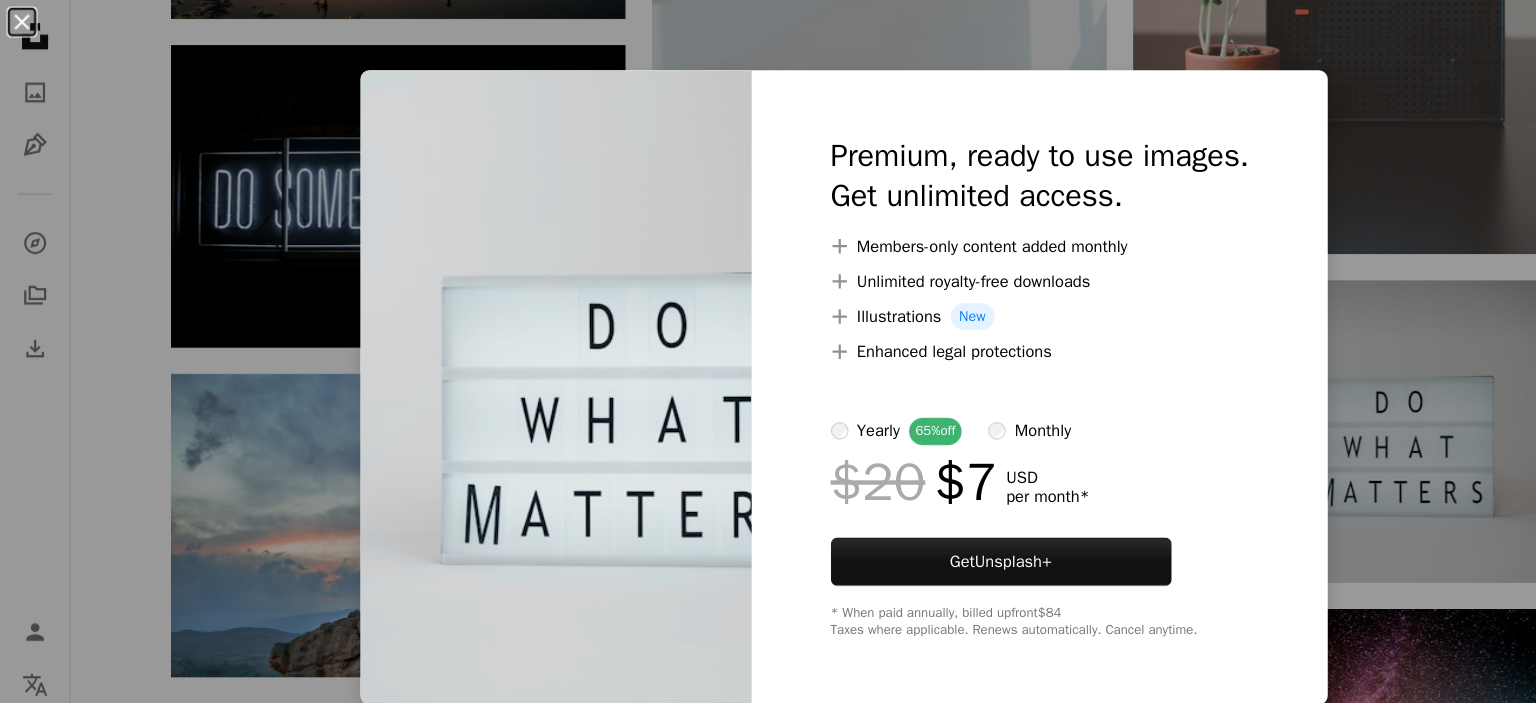 click on "An X shape" at bounding box center [20, 20] 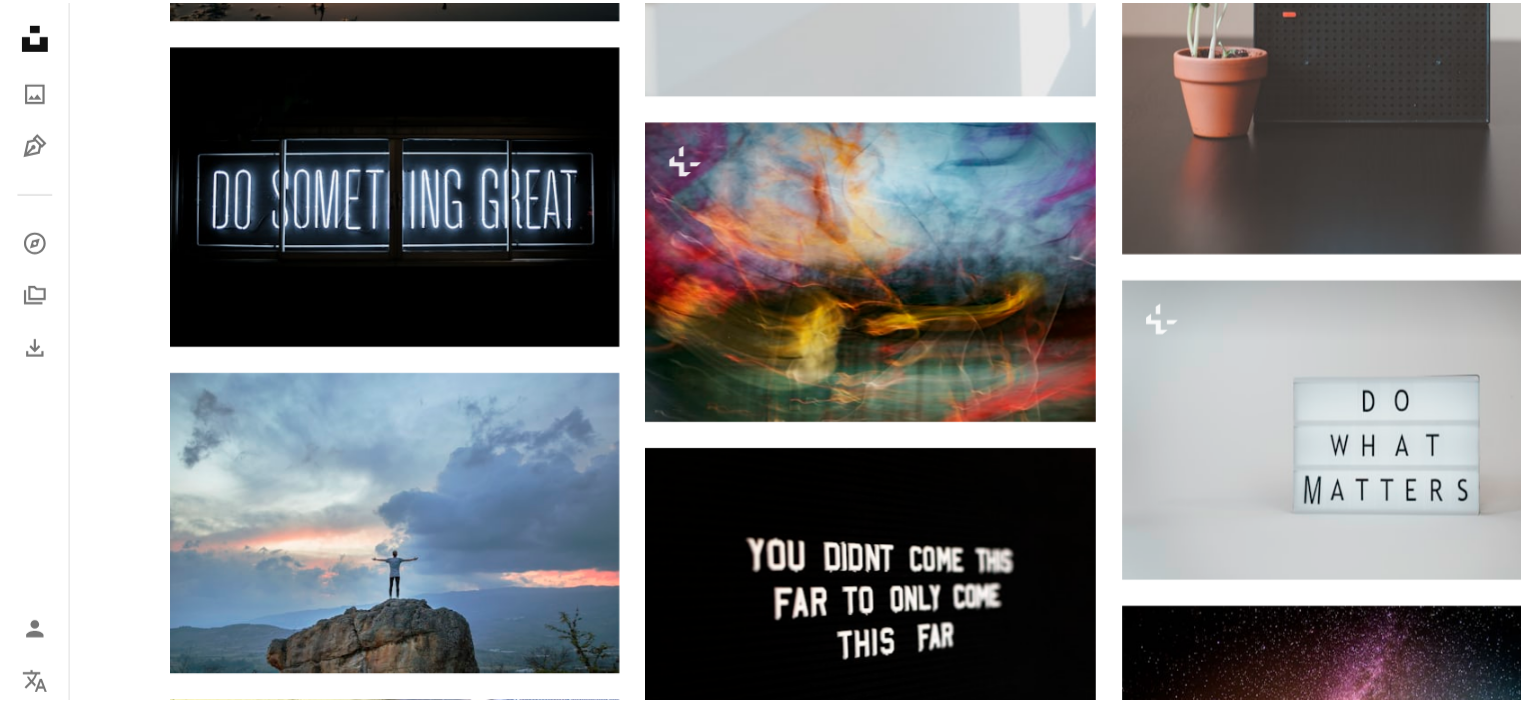 scroll, scrollTop: 1333, scrollLeft: 0, axis: vertical 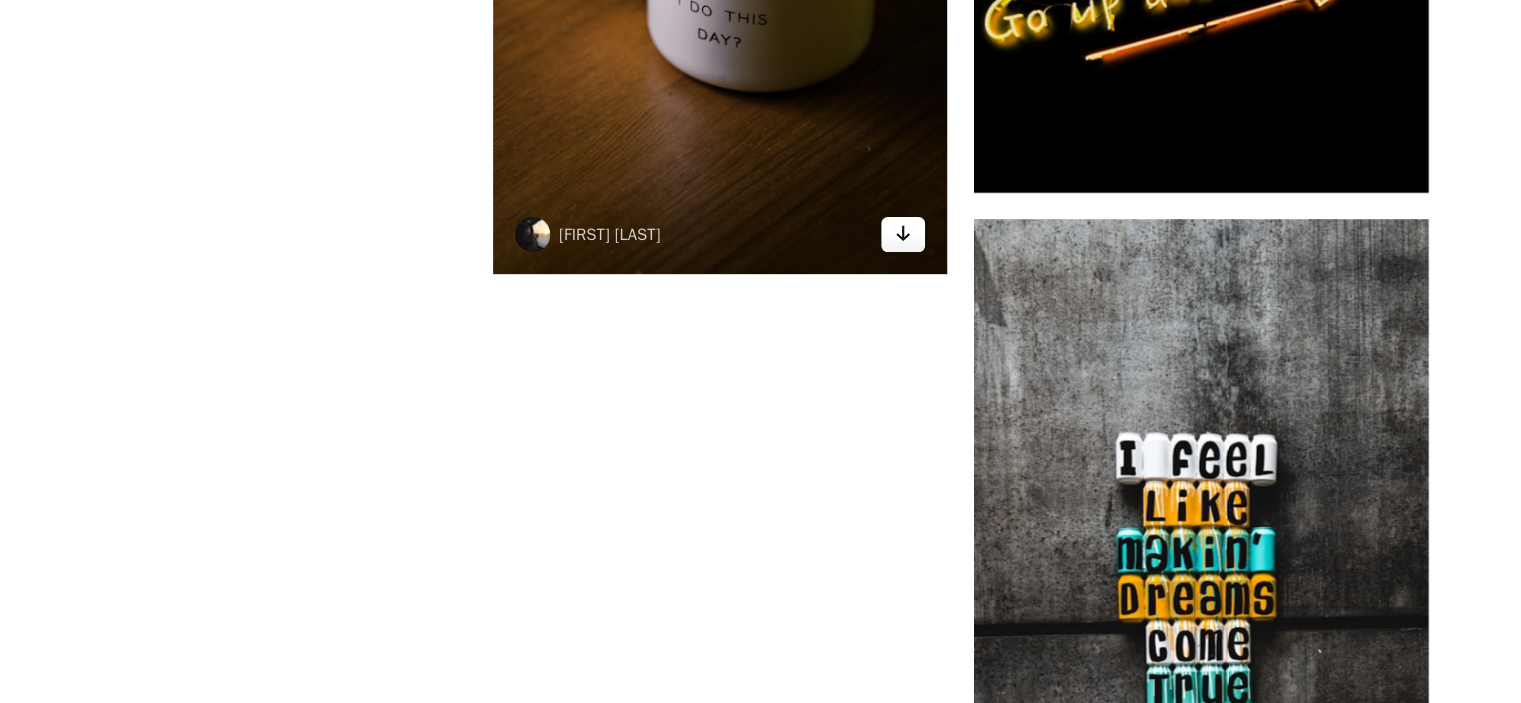 click on "Arrow pointing down" 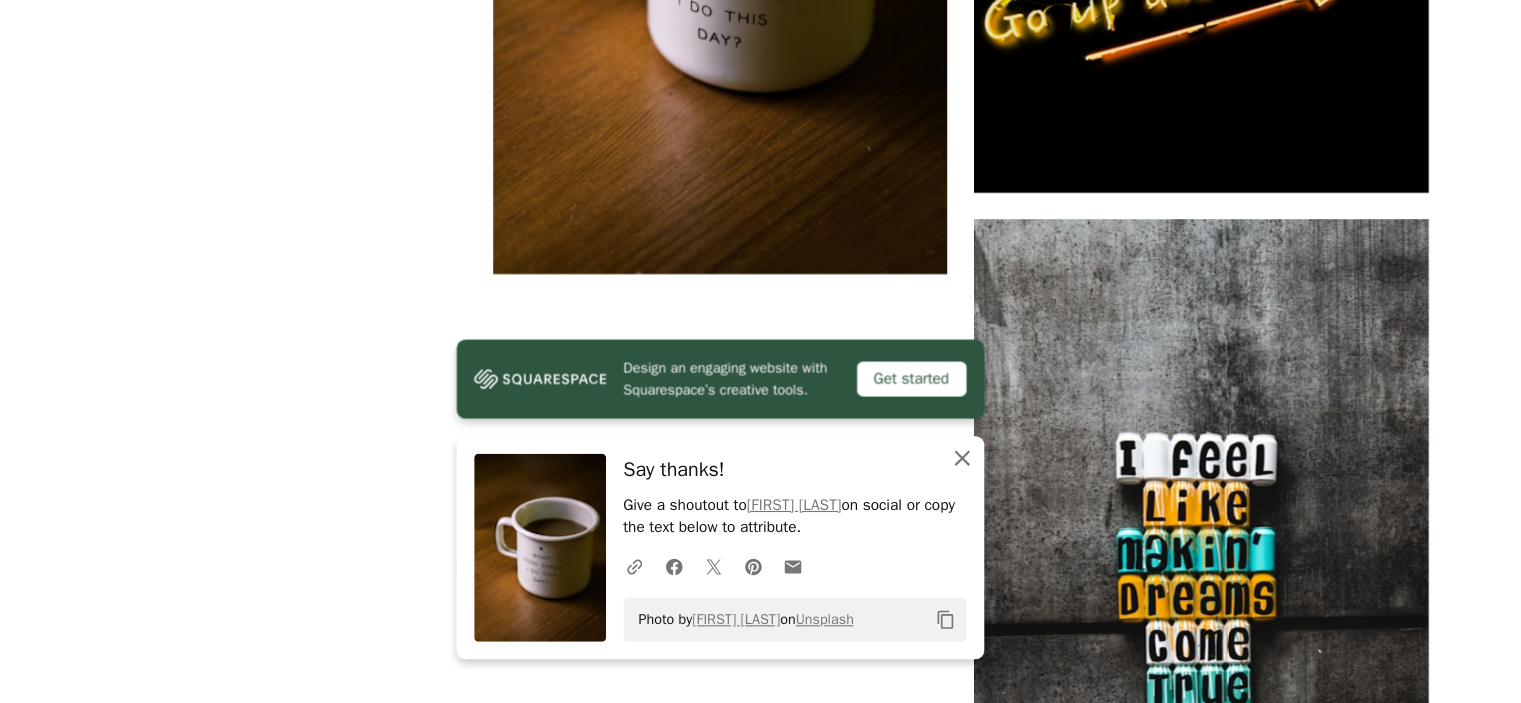 click 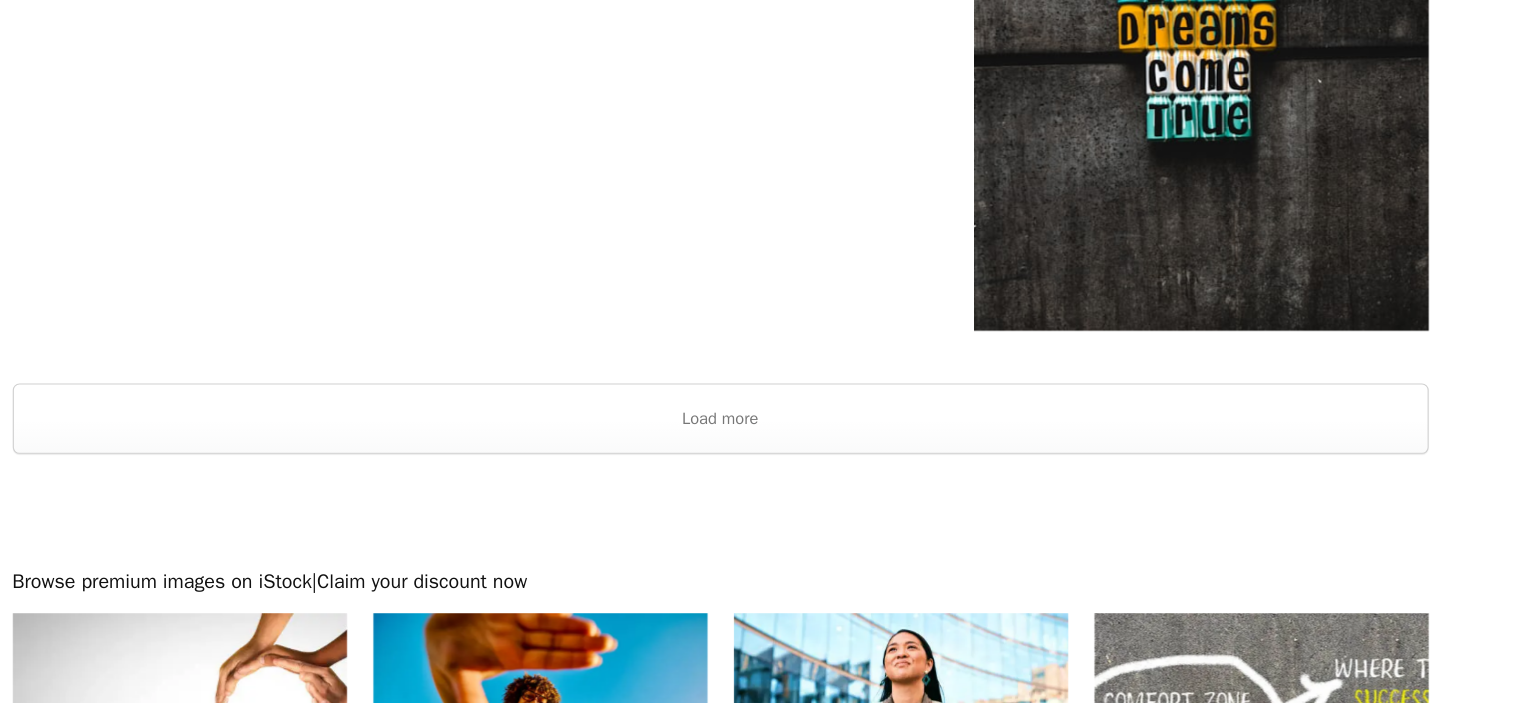 scroll, scrollTop: 3523, scrollLeft: 0, axis: vertical 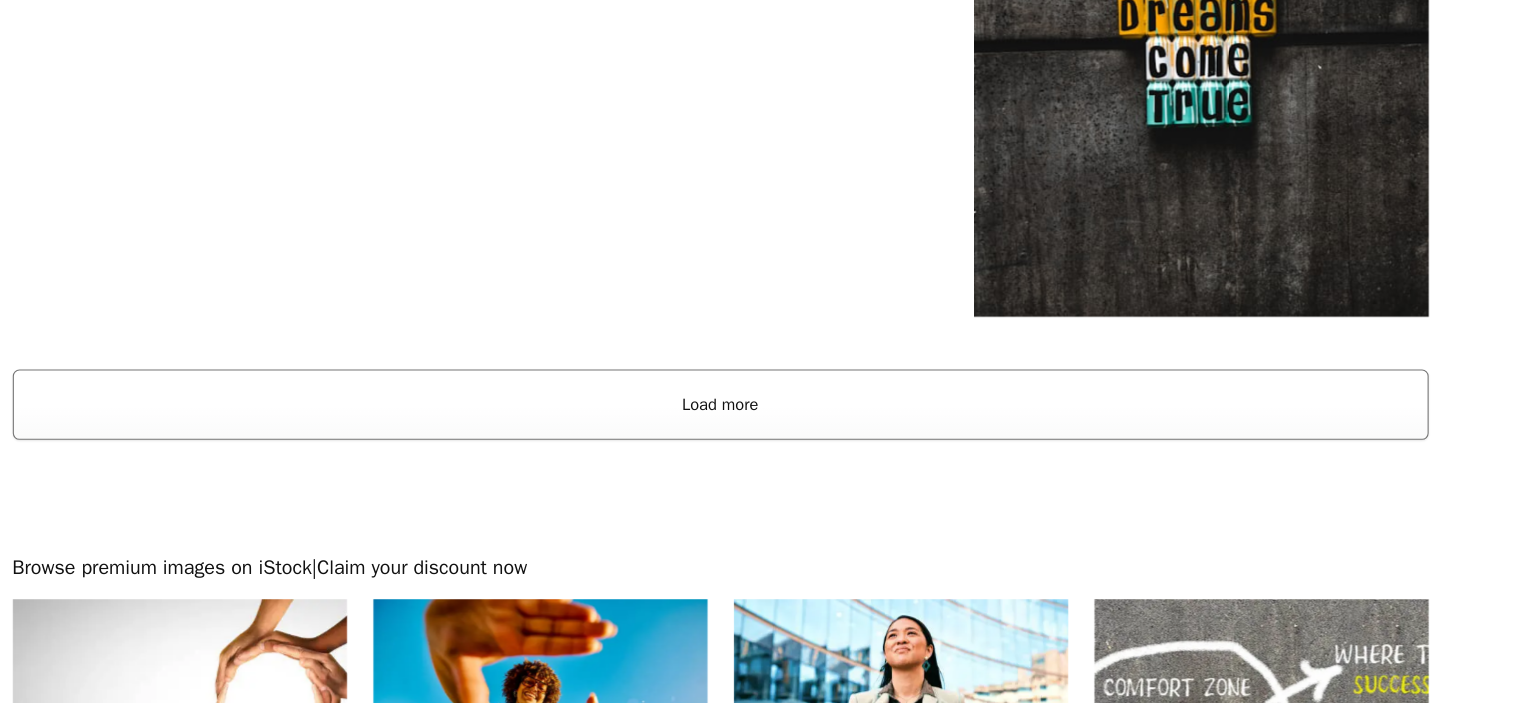click on "Load more" at bounding box center (793, 431) 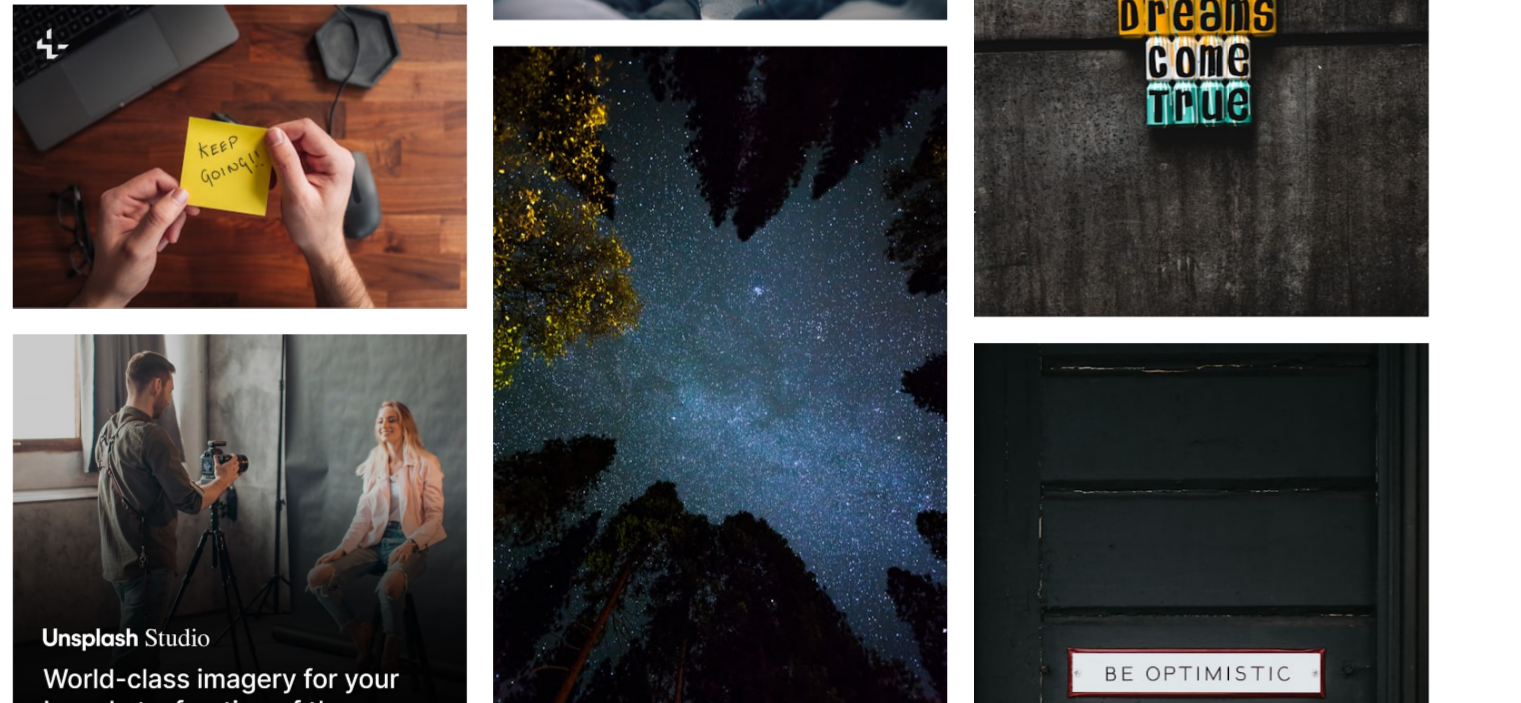 click on "[FIRST] [LAST]" at bounding box center (792, 148) 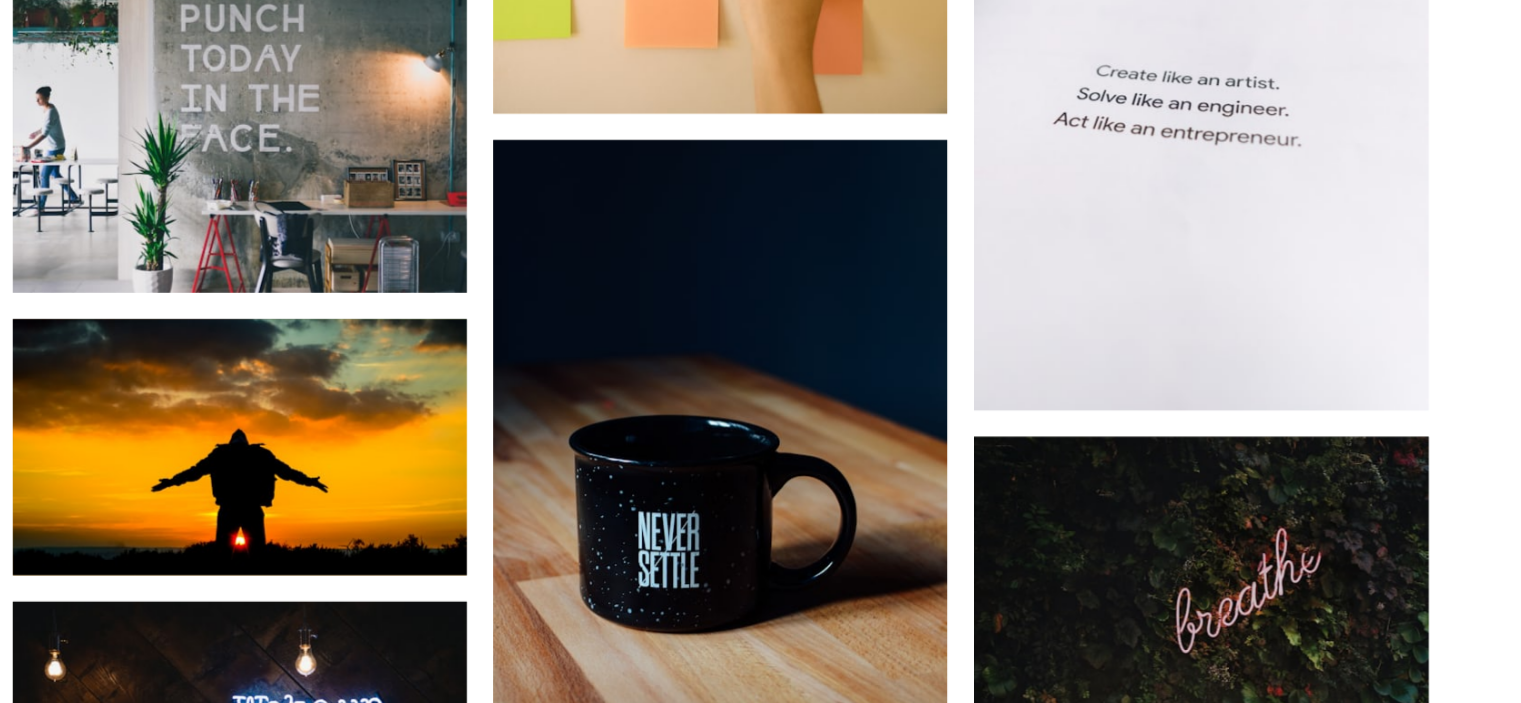 scroll, scrollTop: 5031, scrollLeft: 0, axis: vertical 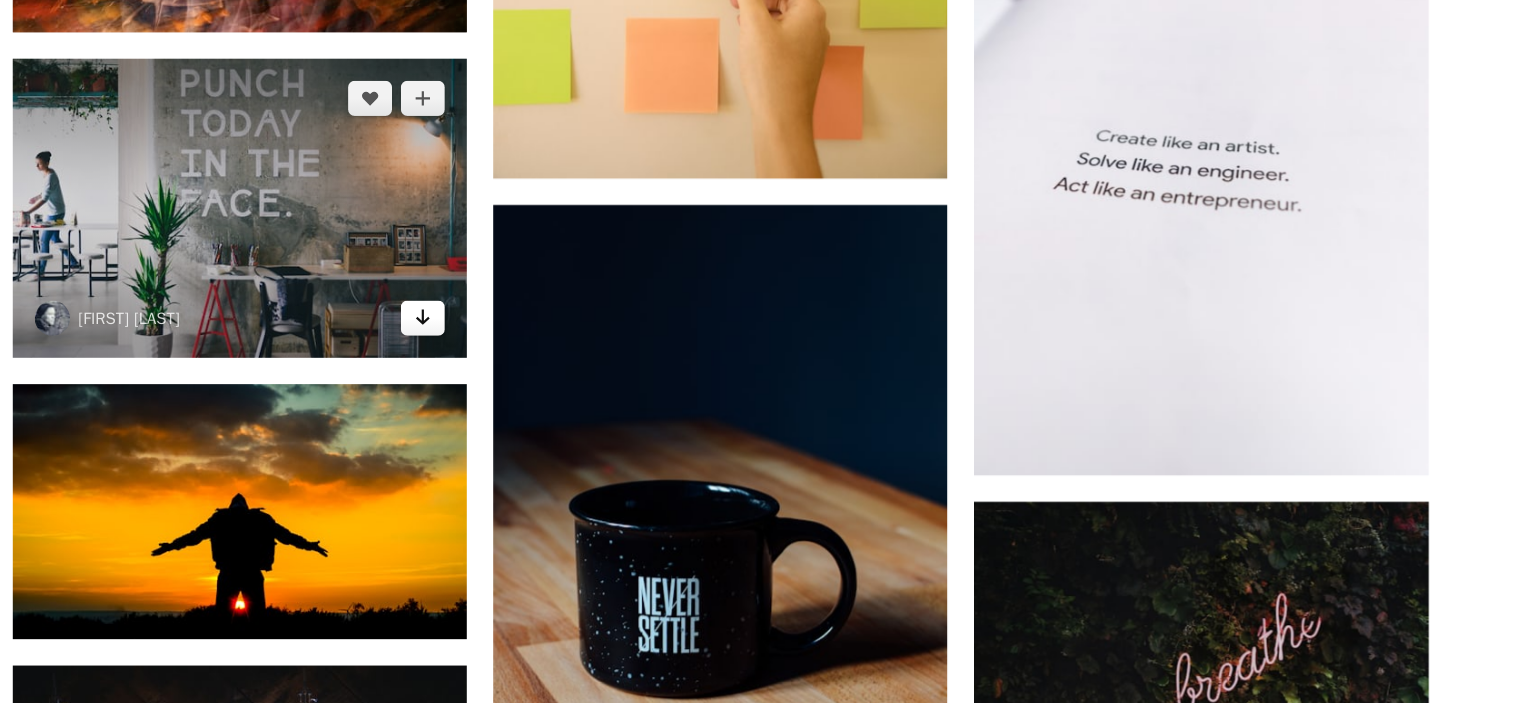 click 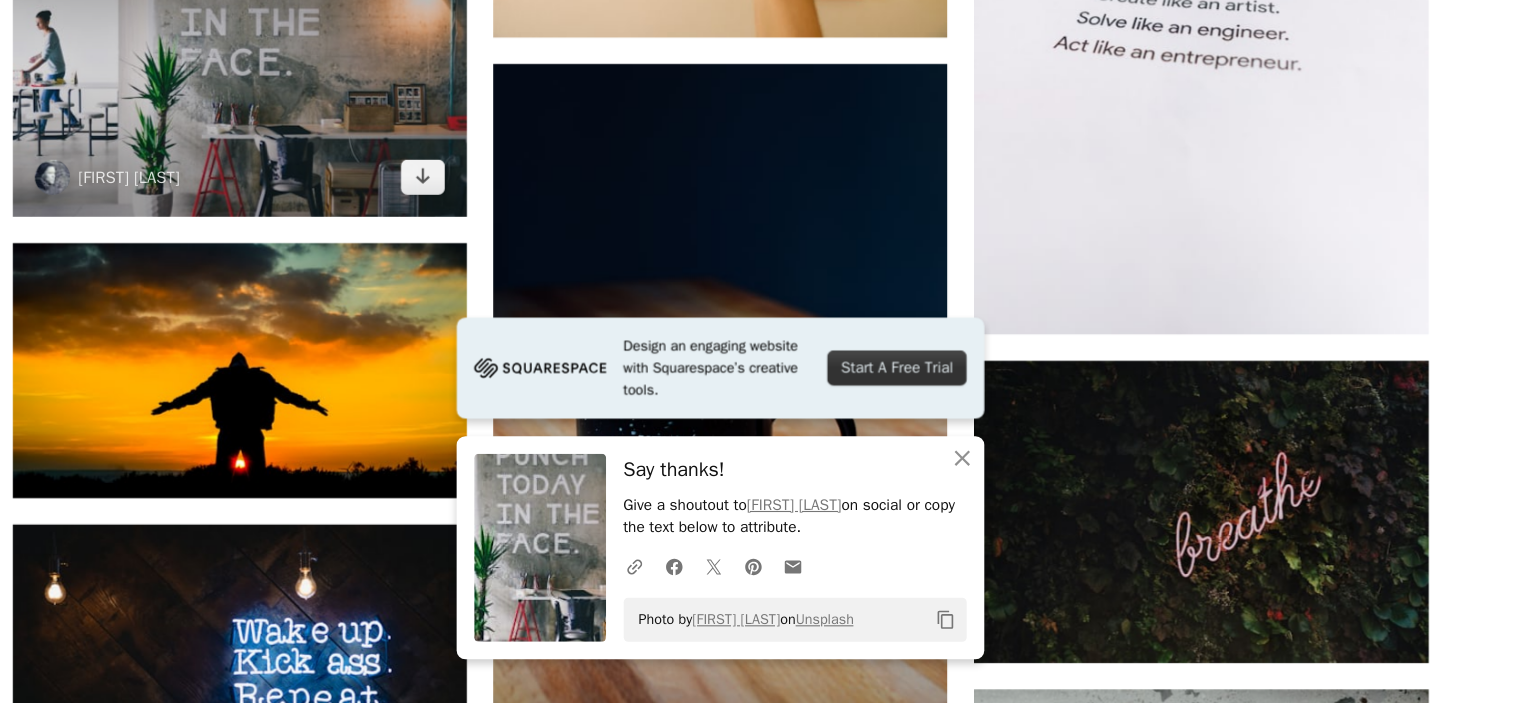 scroll, scrollTop: 5155, scrollLeft: 0, axis: vertical 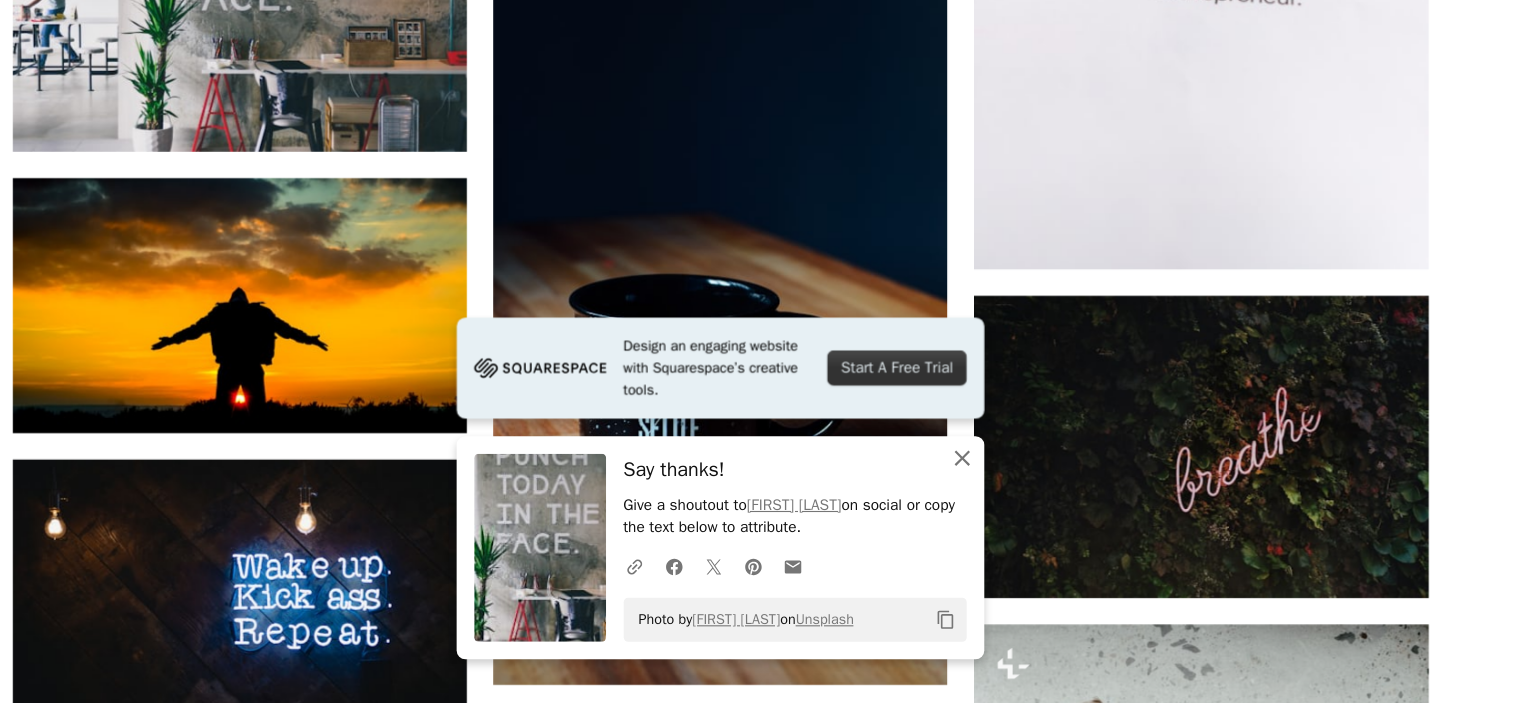 click 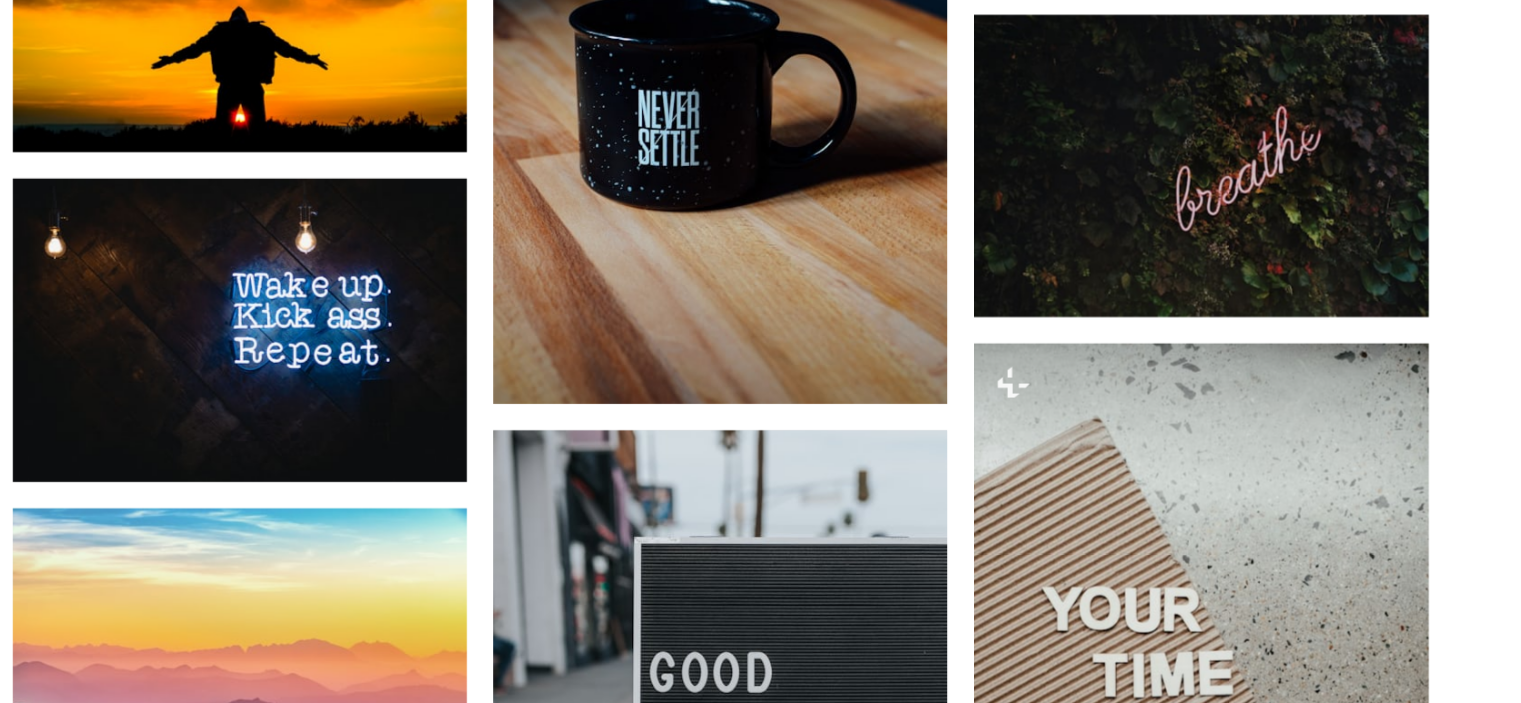 scroll, scrollTop: 5379, scrollLeft: 0, axis: vertical 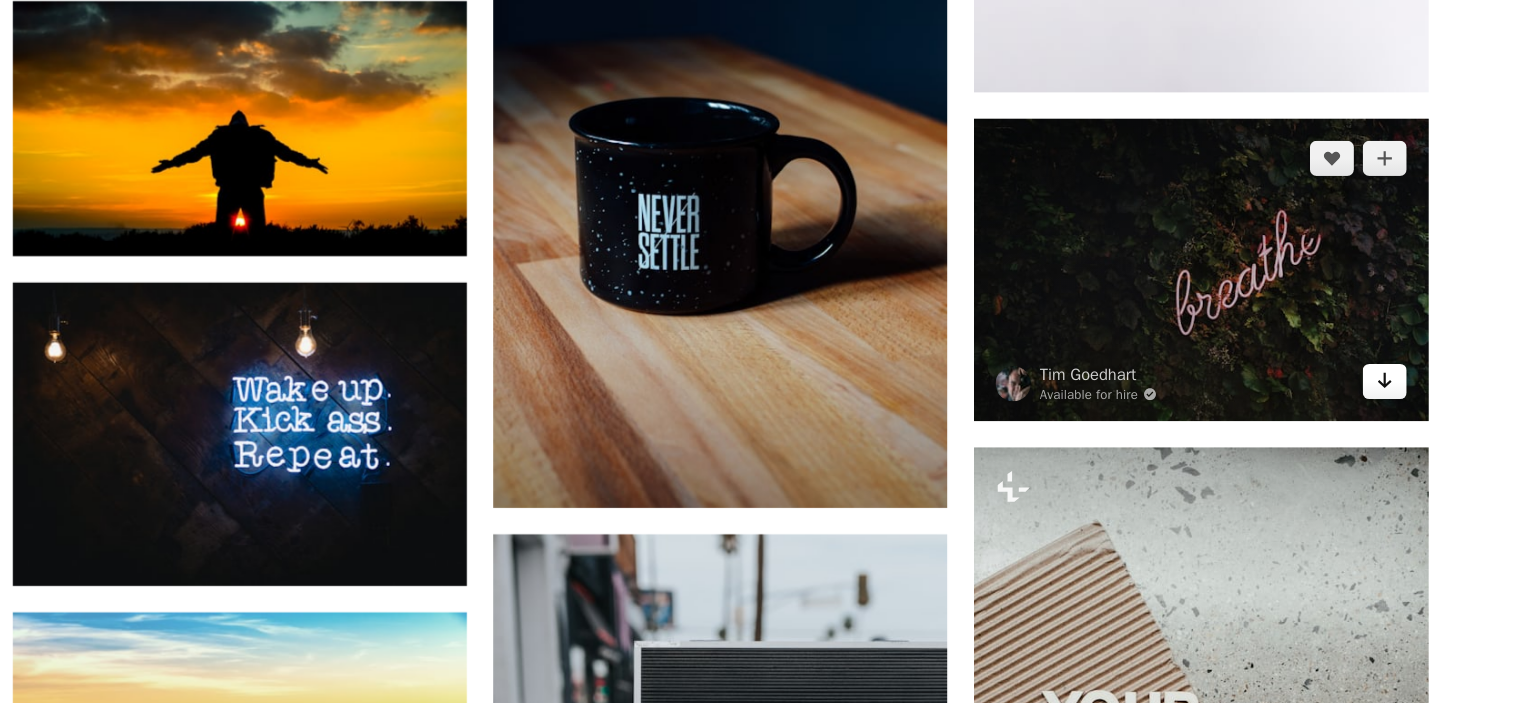 click 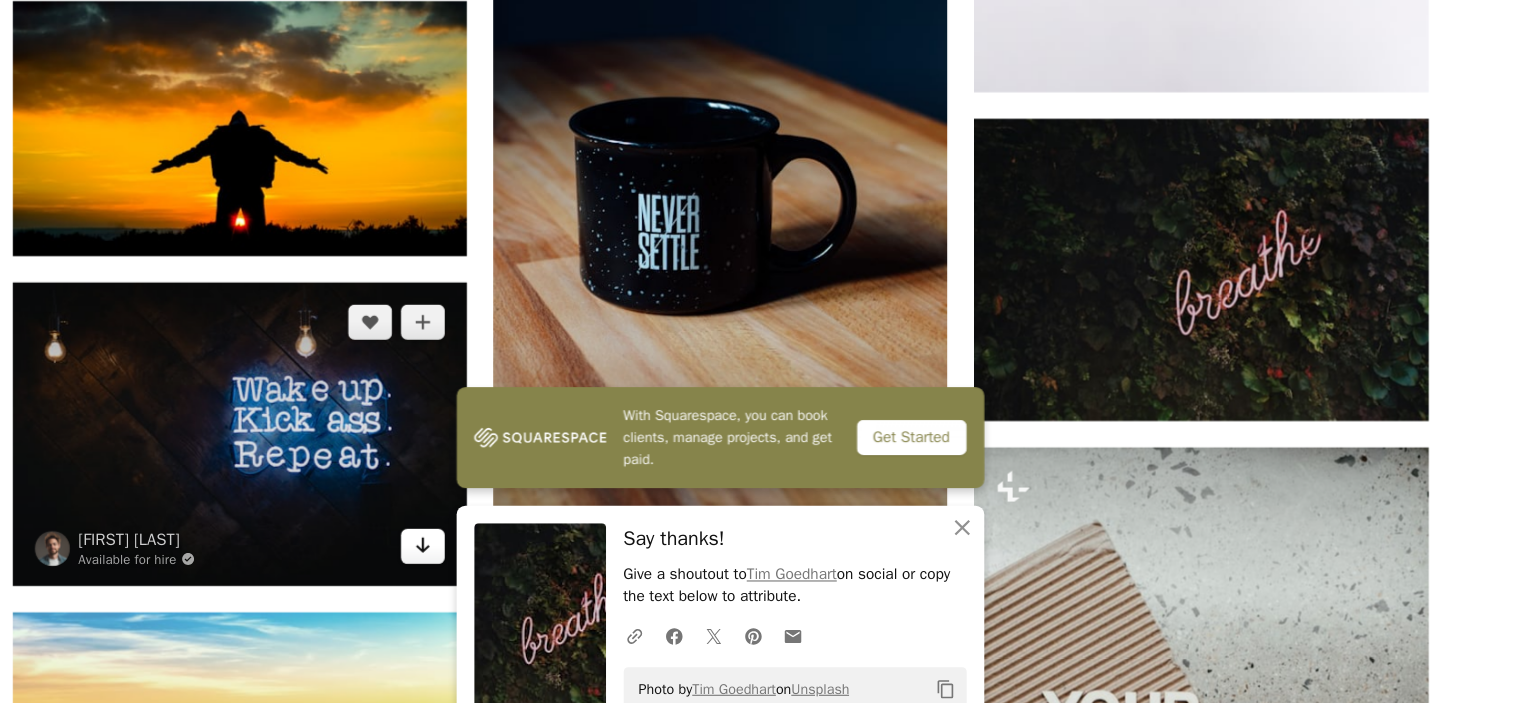 click 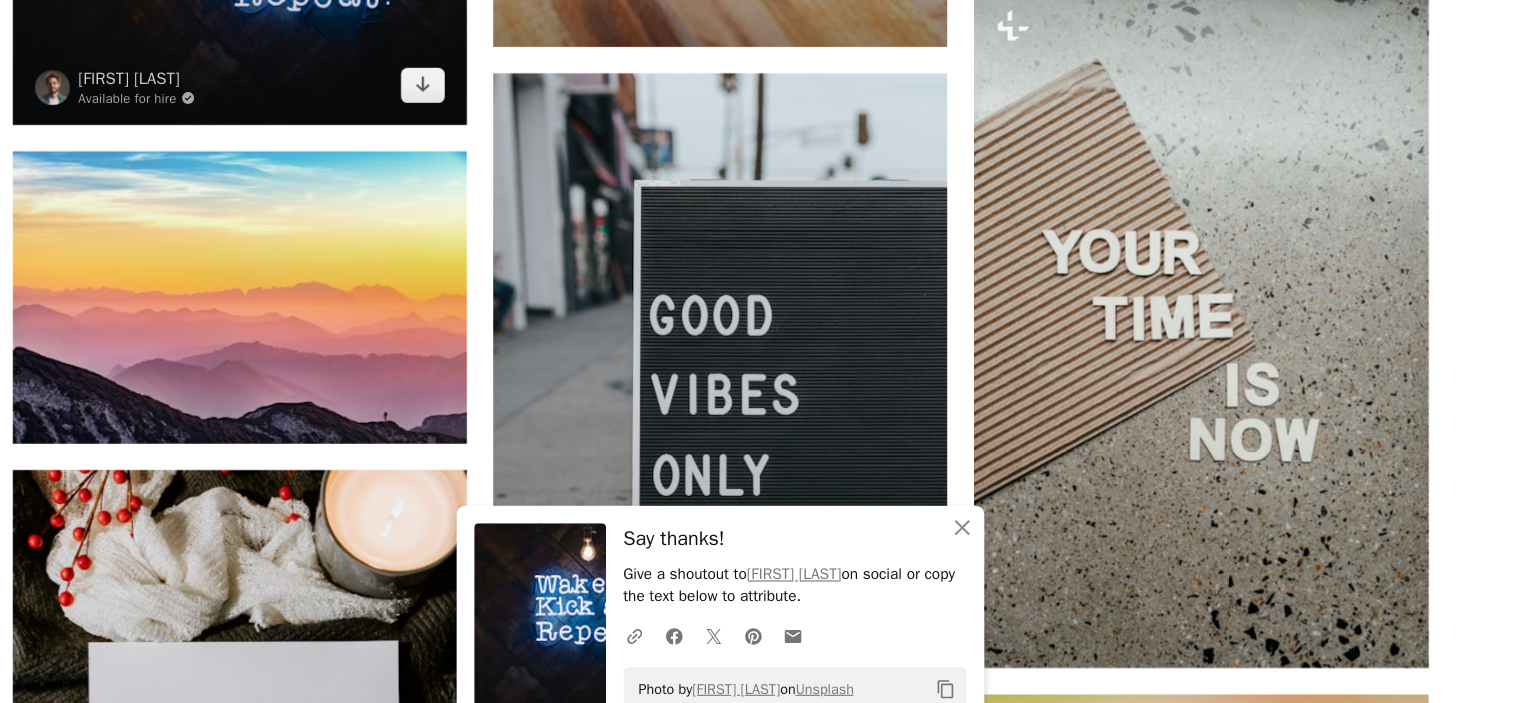 scroll, scrollTop: 5774, scrollLeft: 0, axis: vertical 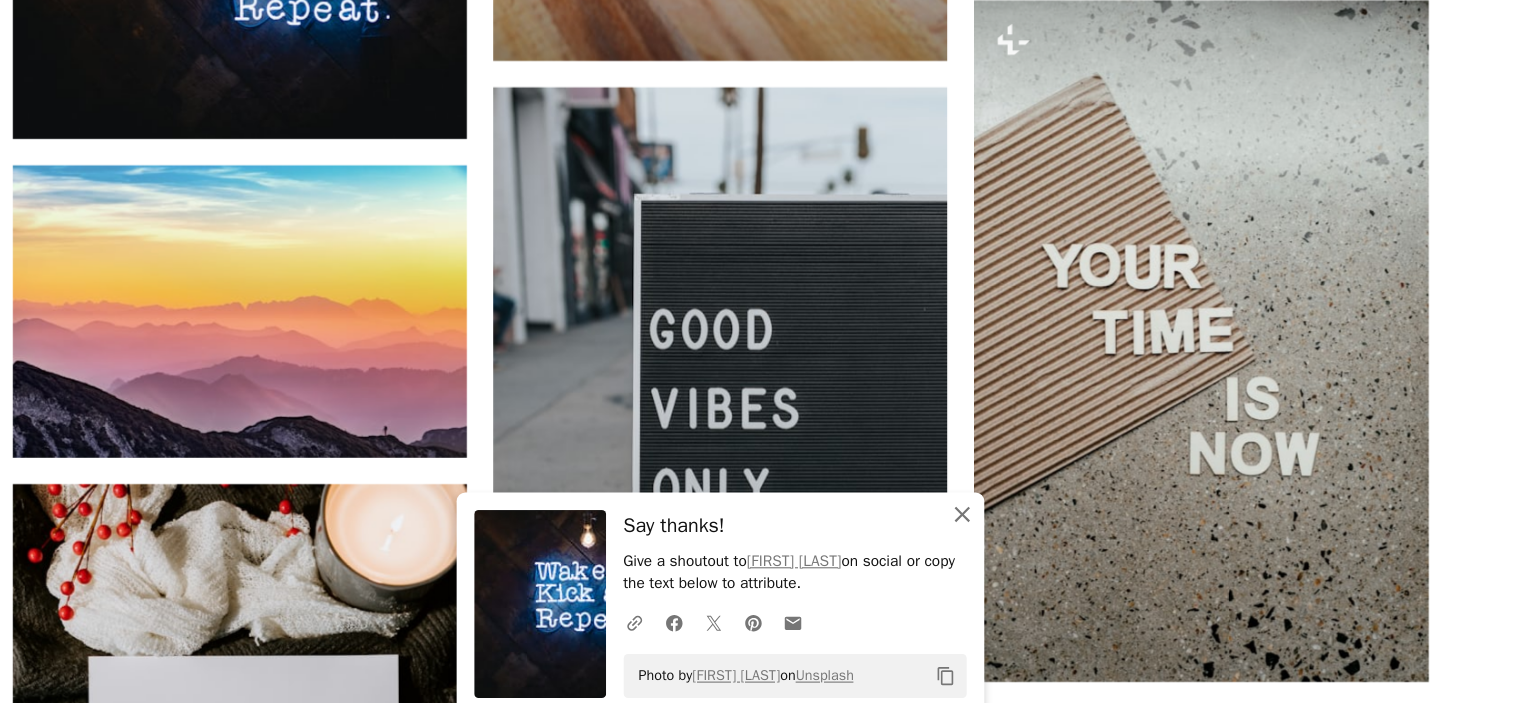 click 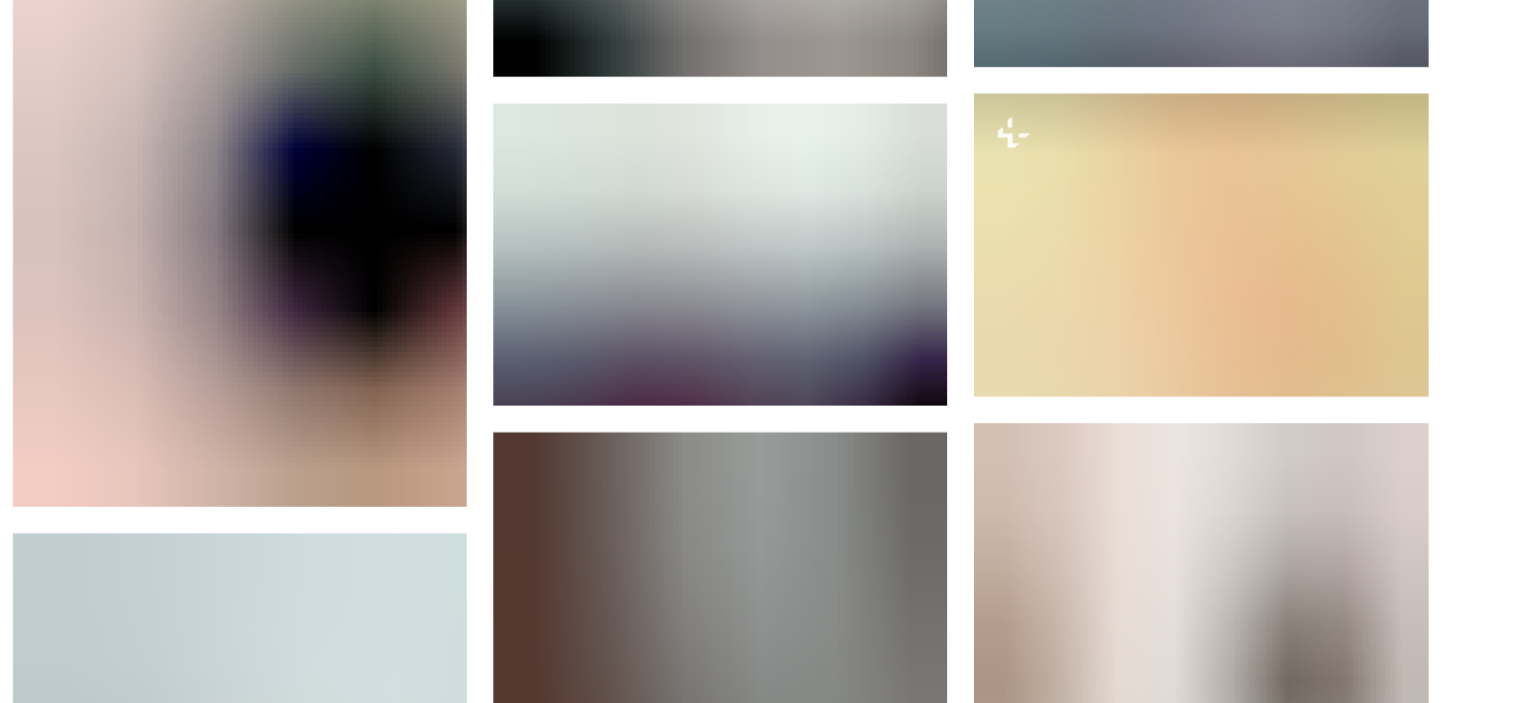 scroll, scrollTop: 7057, scrollLeft: 0, axis: vertical 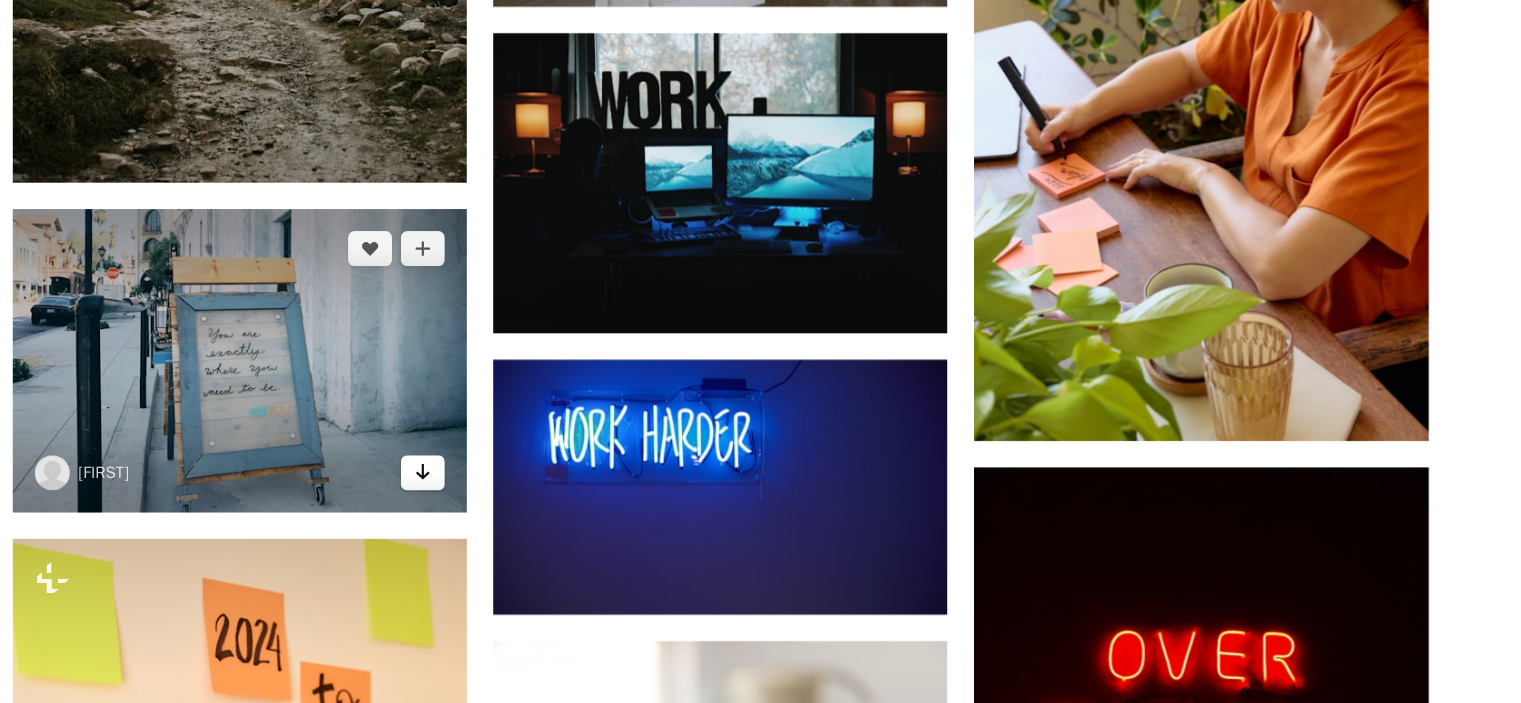 click 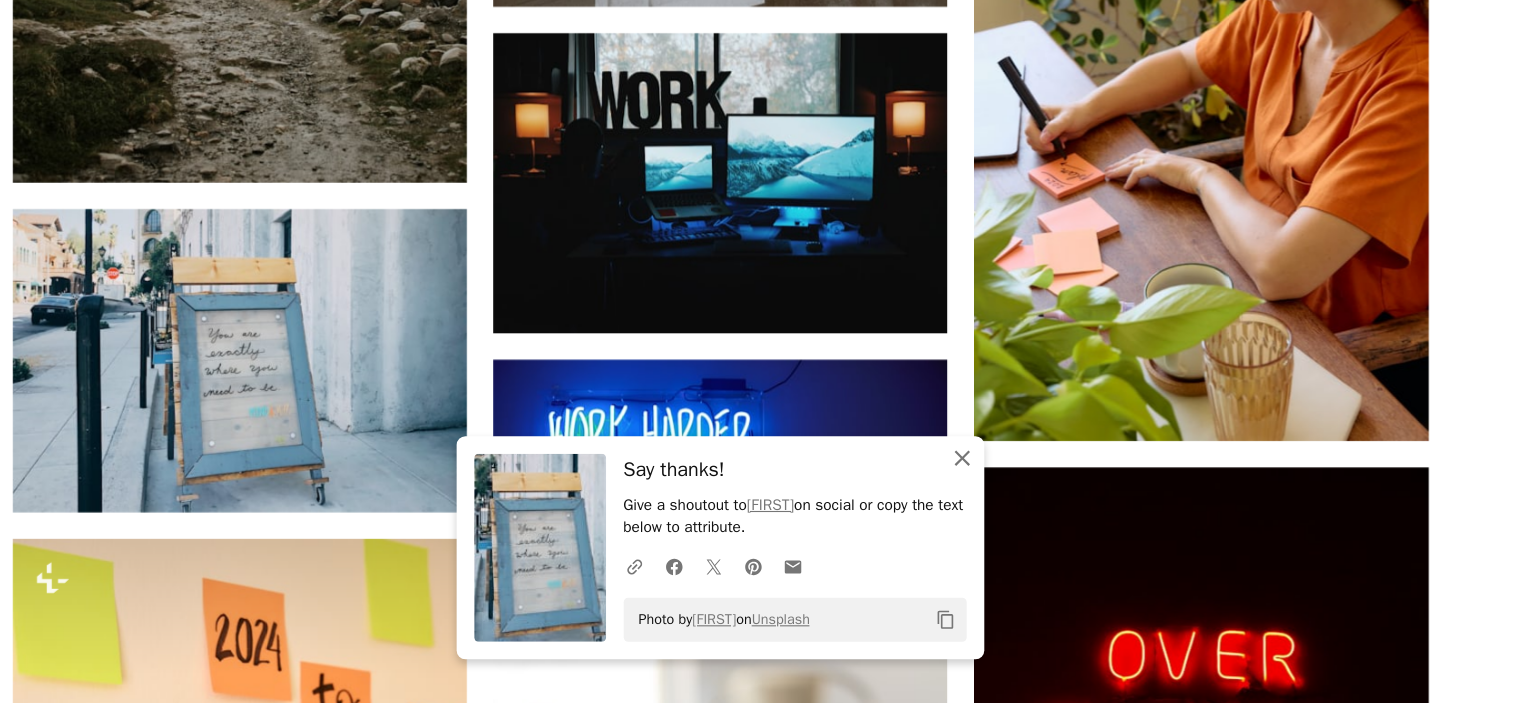 click on "An X shape" 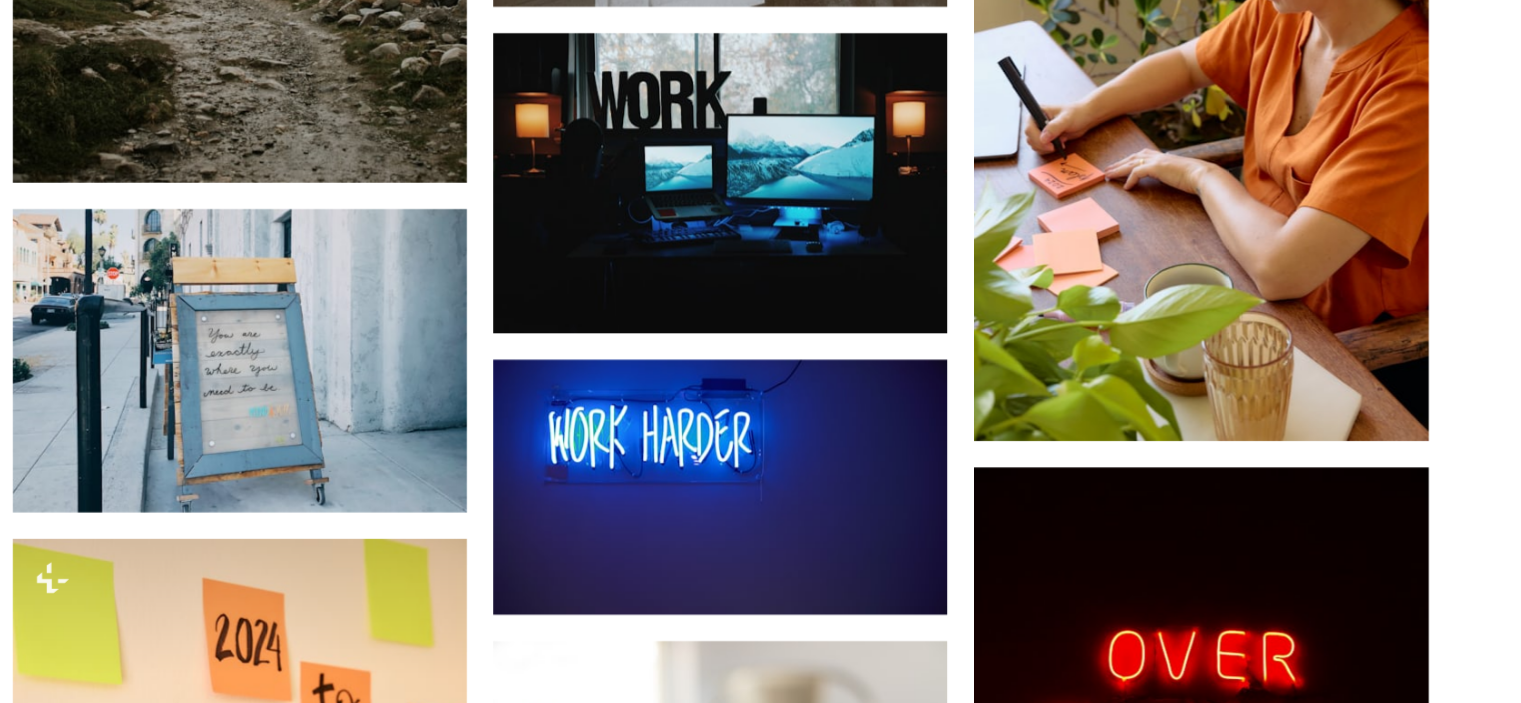 scroll, scrollTop: 8375, scrollLeft: 0, axis: vertical 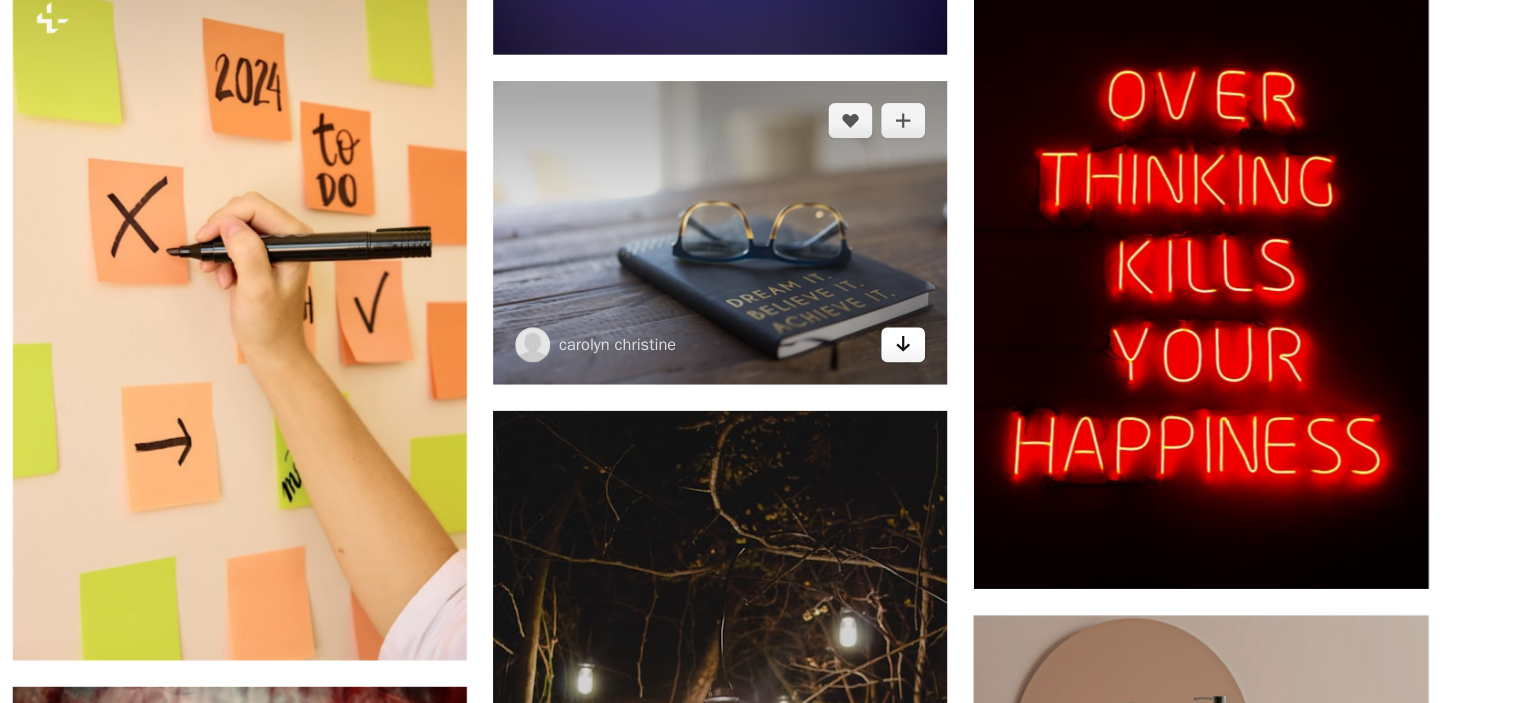 click on "Arrow pointing down" 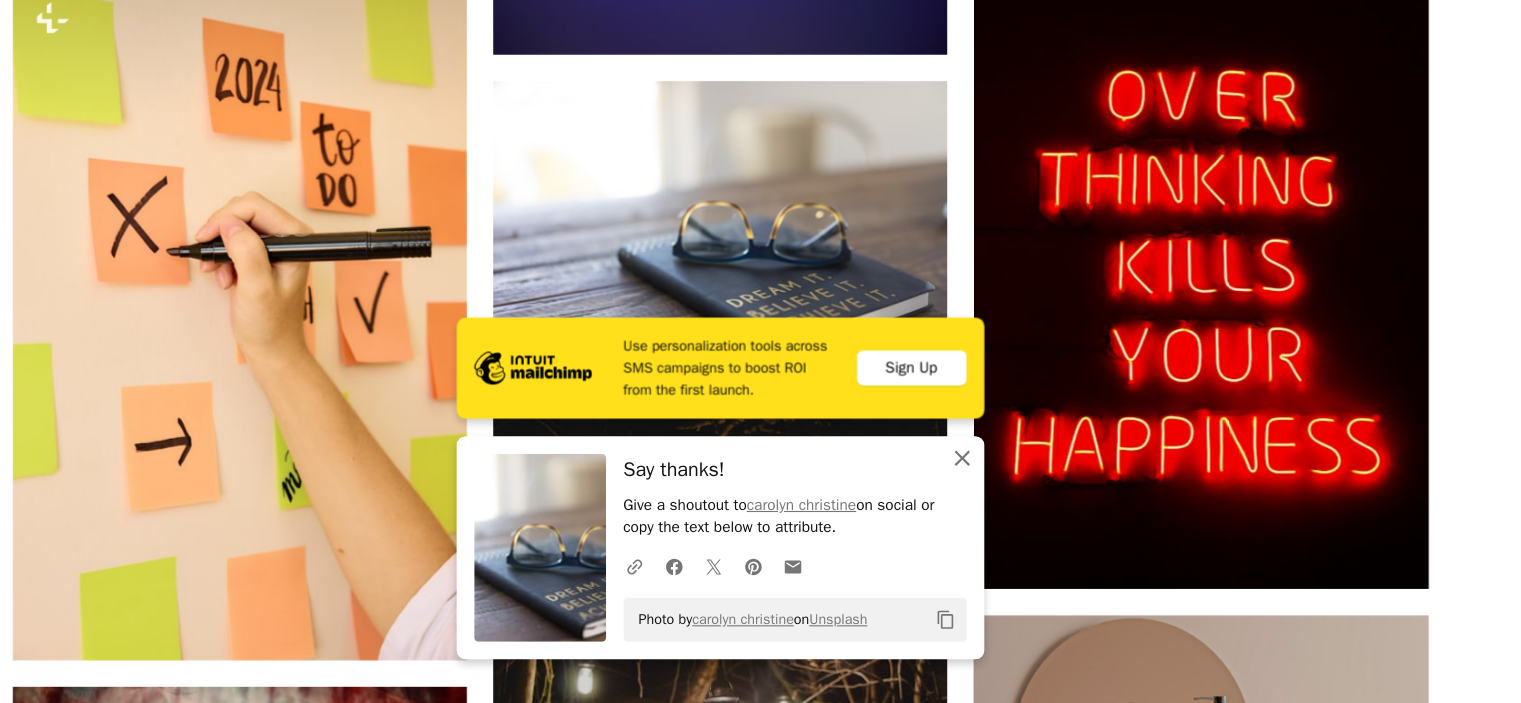 click on "An X shape" 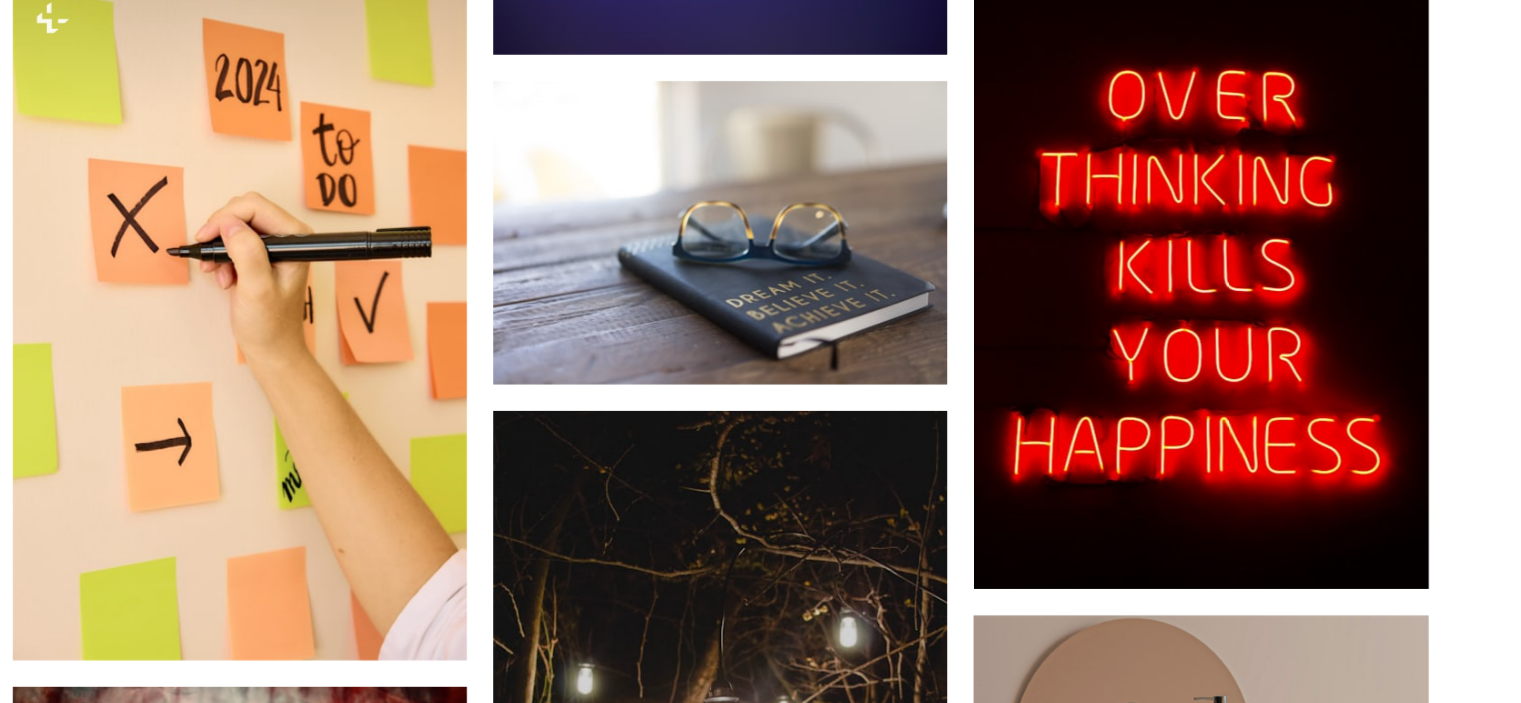 scroll, scrollTop: 8884, scrollLeft: 0, axis: vertical 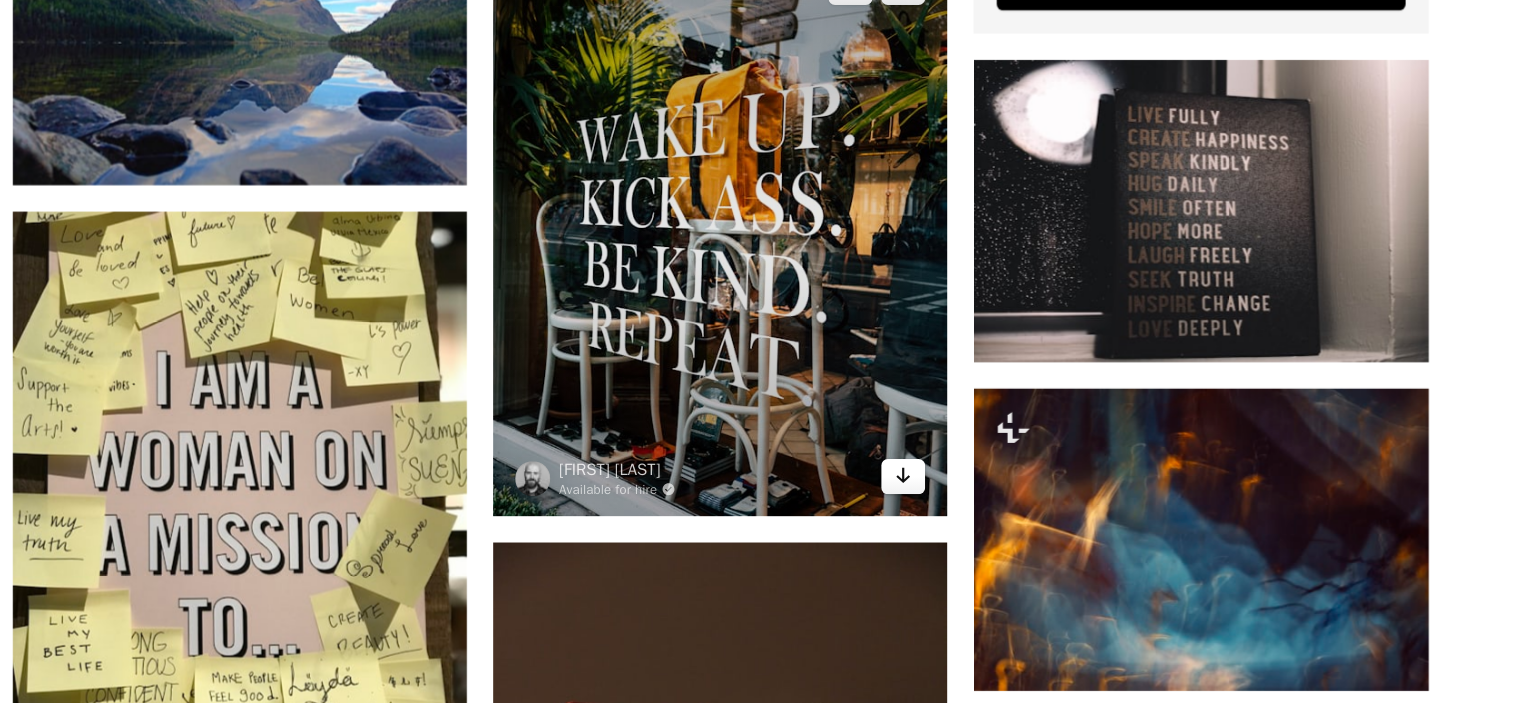 click on "Arrow pointing down" 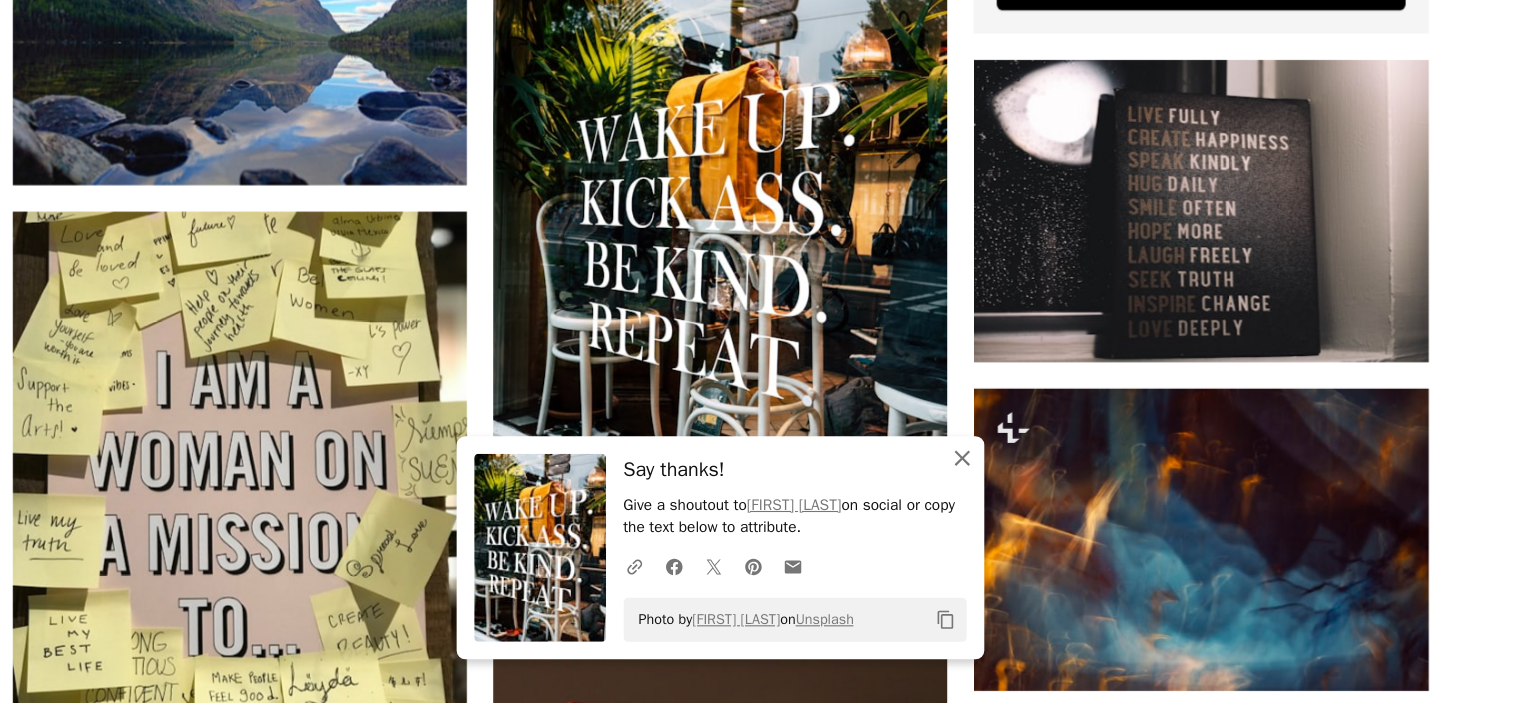 click on "An X shape" 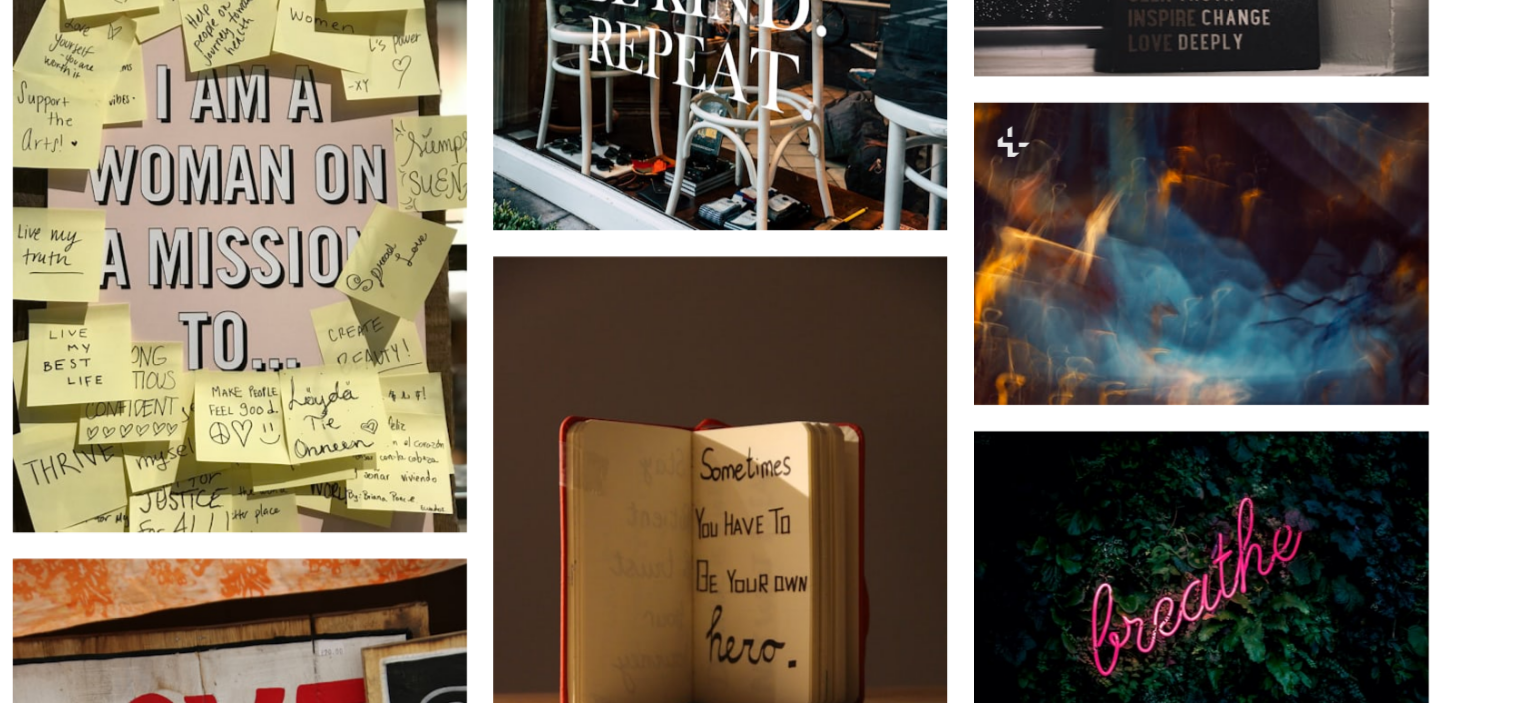 scroll, scrollTop: 9821, scrollLeft: 0, axis: vertical 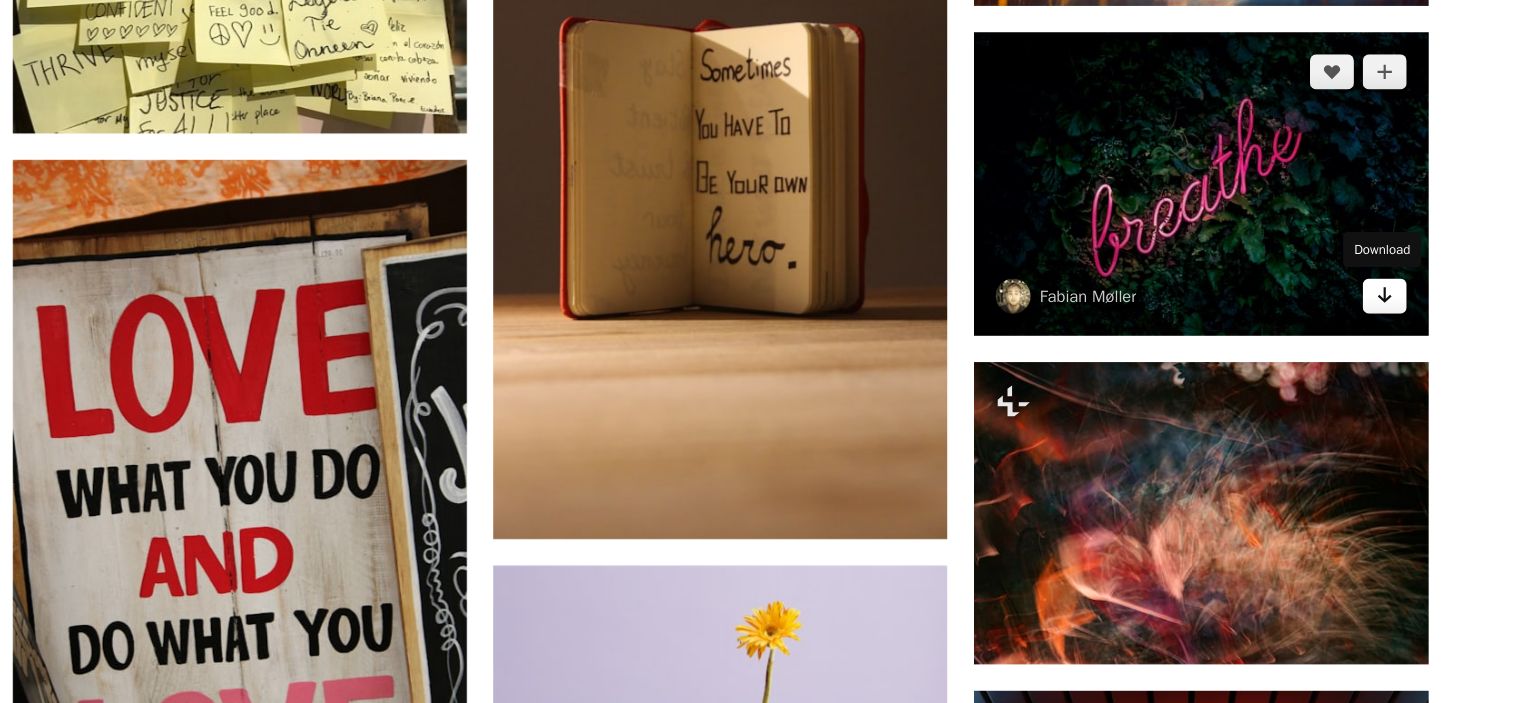 click on "Arrow pointing down" 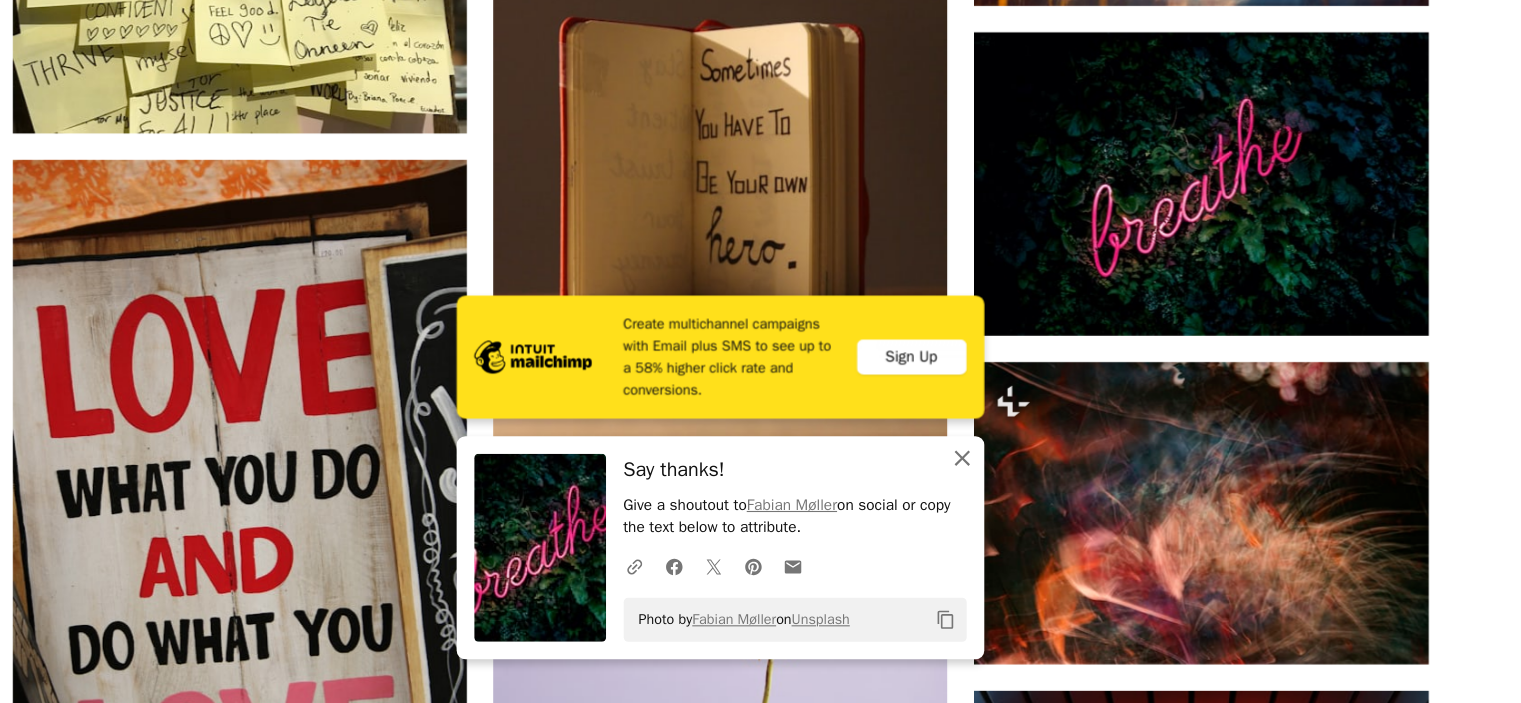 click 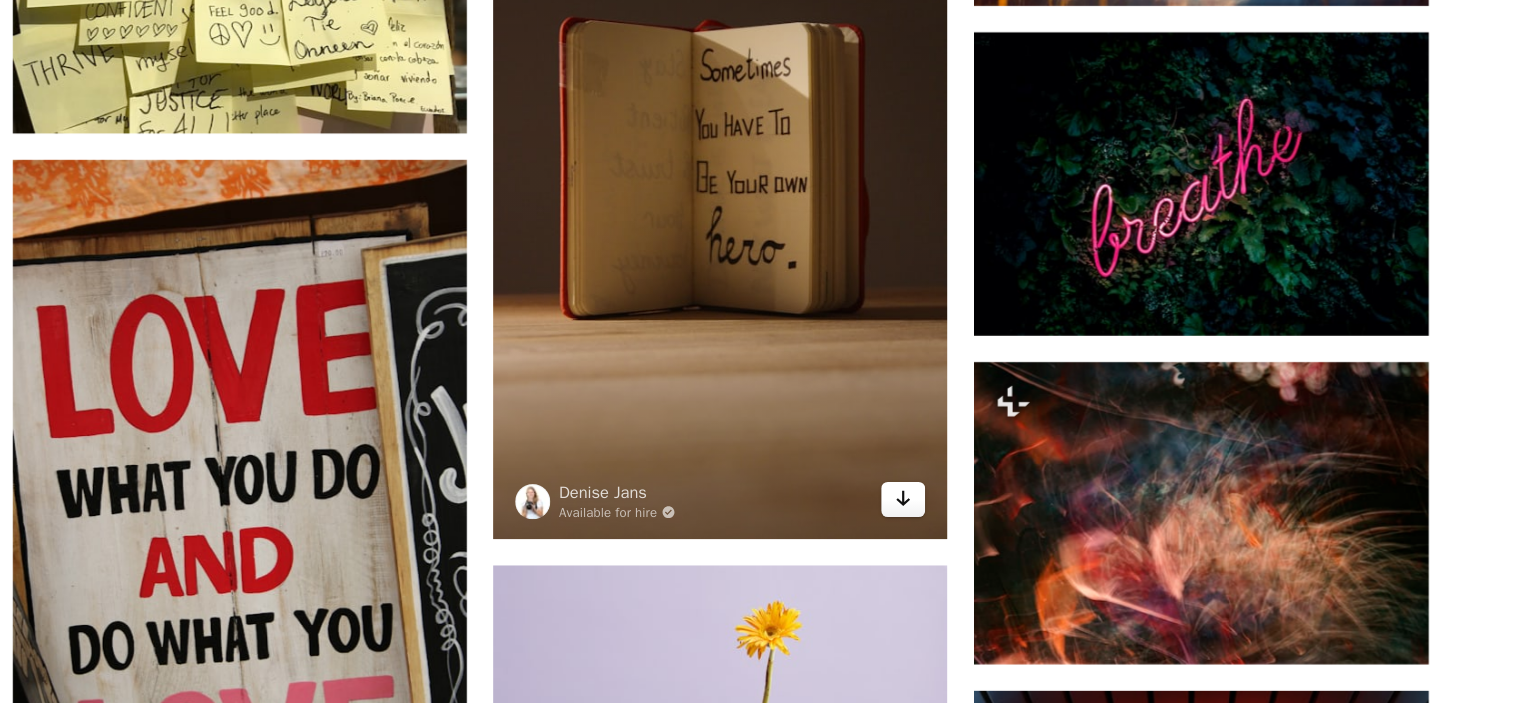 click on "Arrow pointing down" at bounding box center [959, 518] 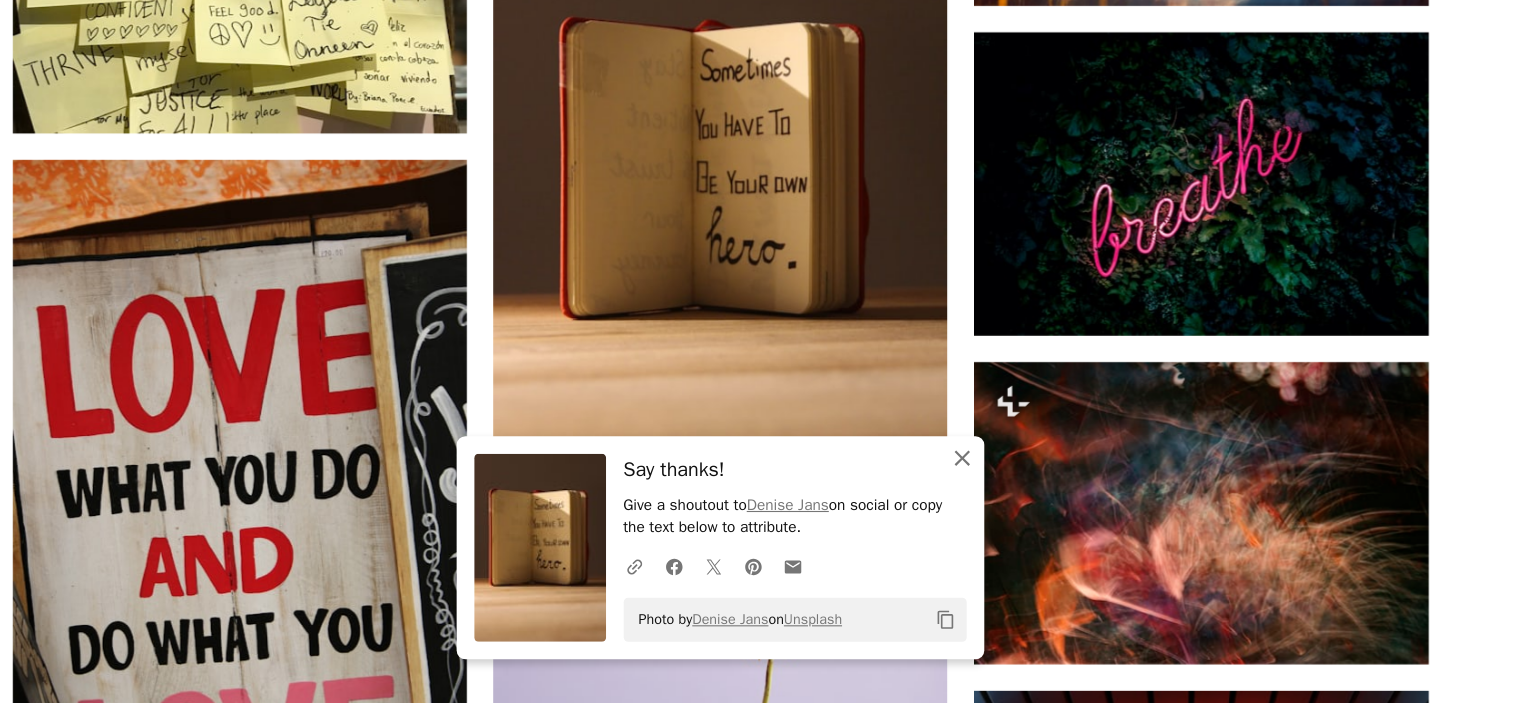 click on "An X shape" 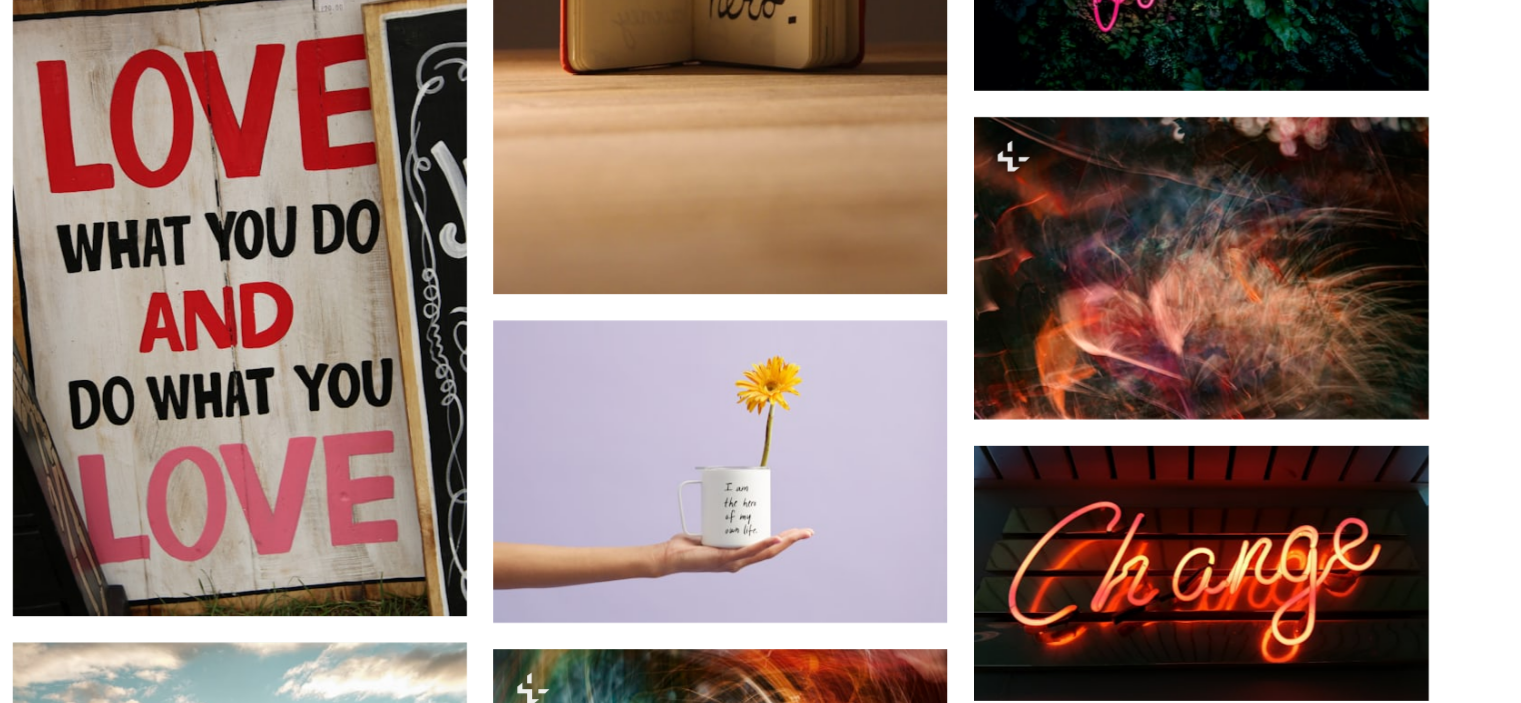 scroll, scrollTop: 10352, scrollLeft: 0, axis: vertical 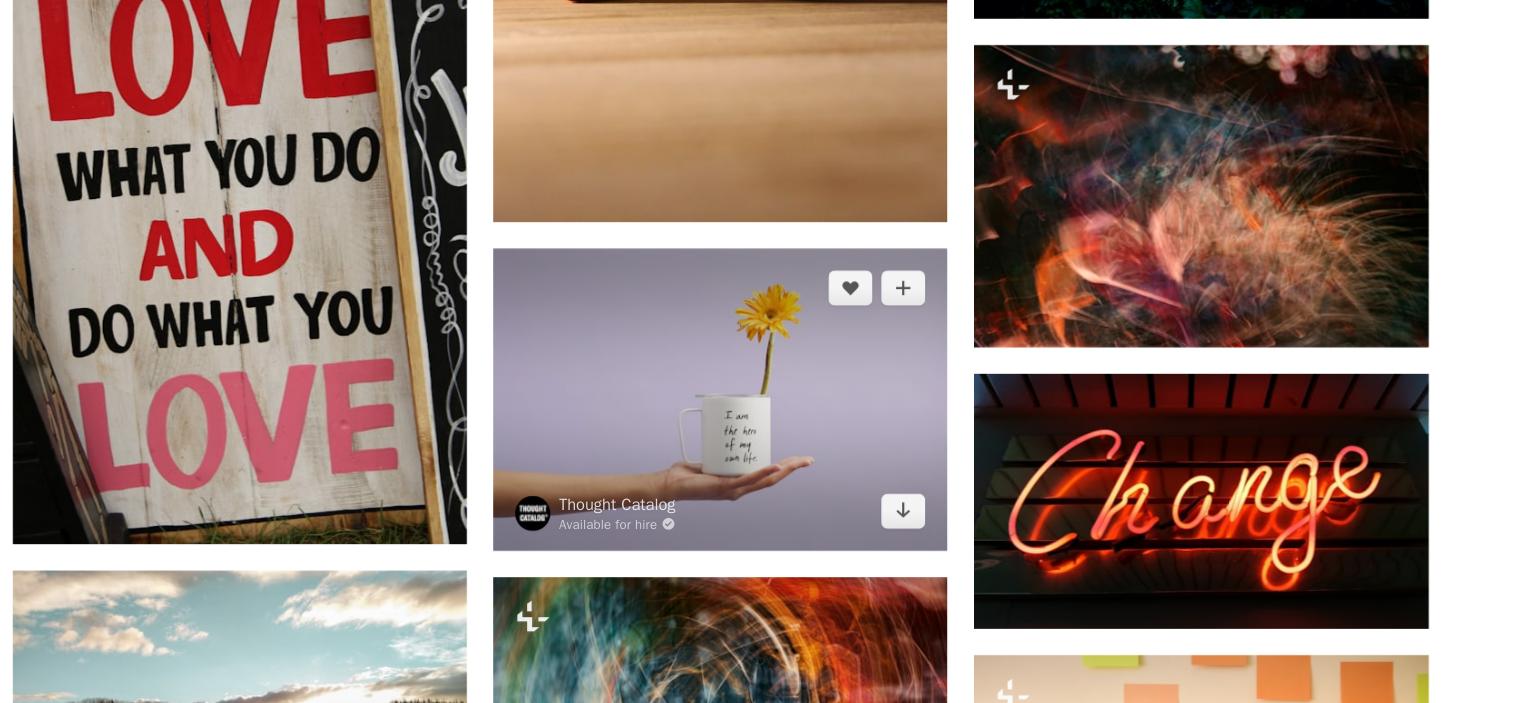 click at bounding box center [792, 426] 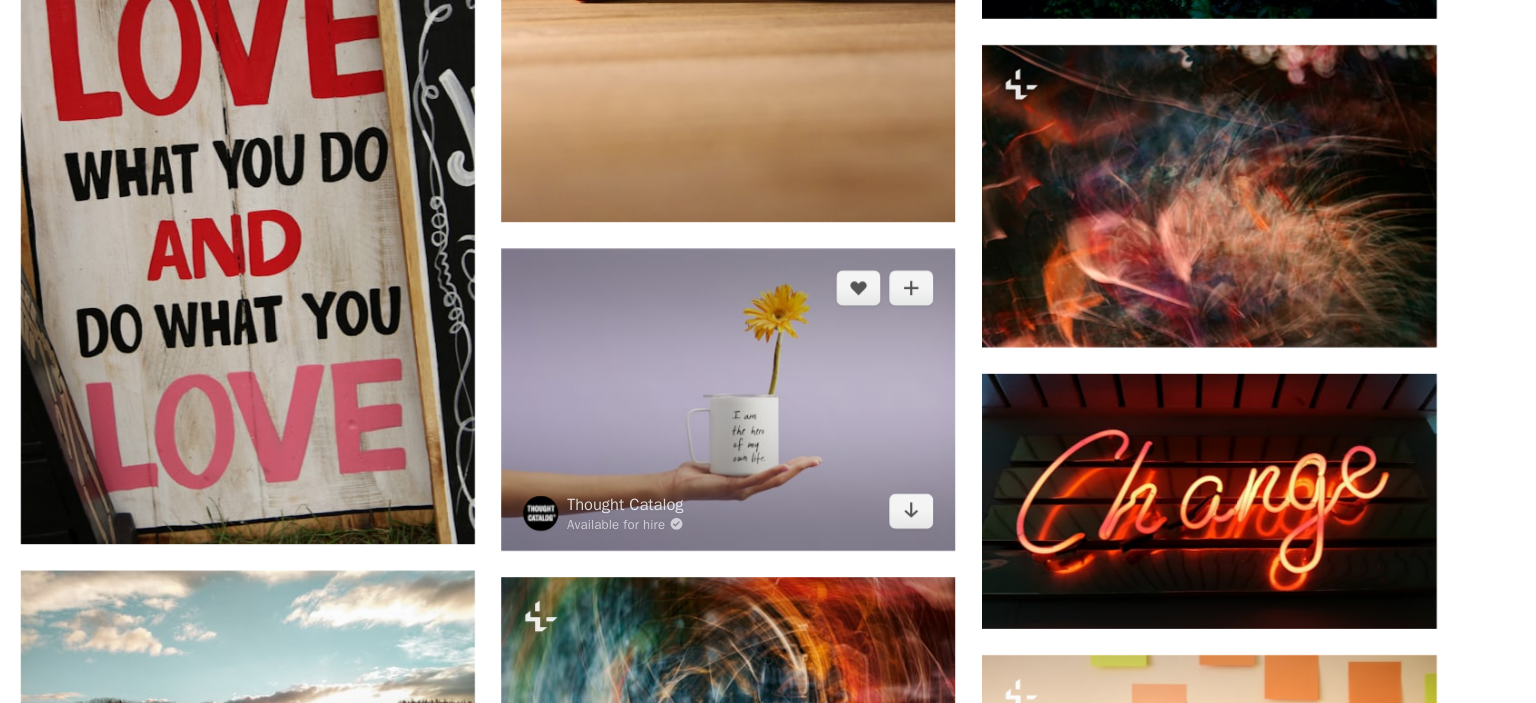 scroll, scrollTop: 10352, scrollLeft: 0, axis: vertical 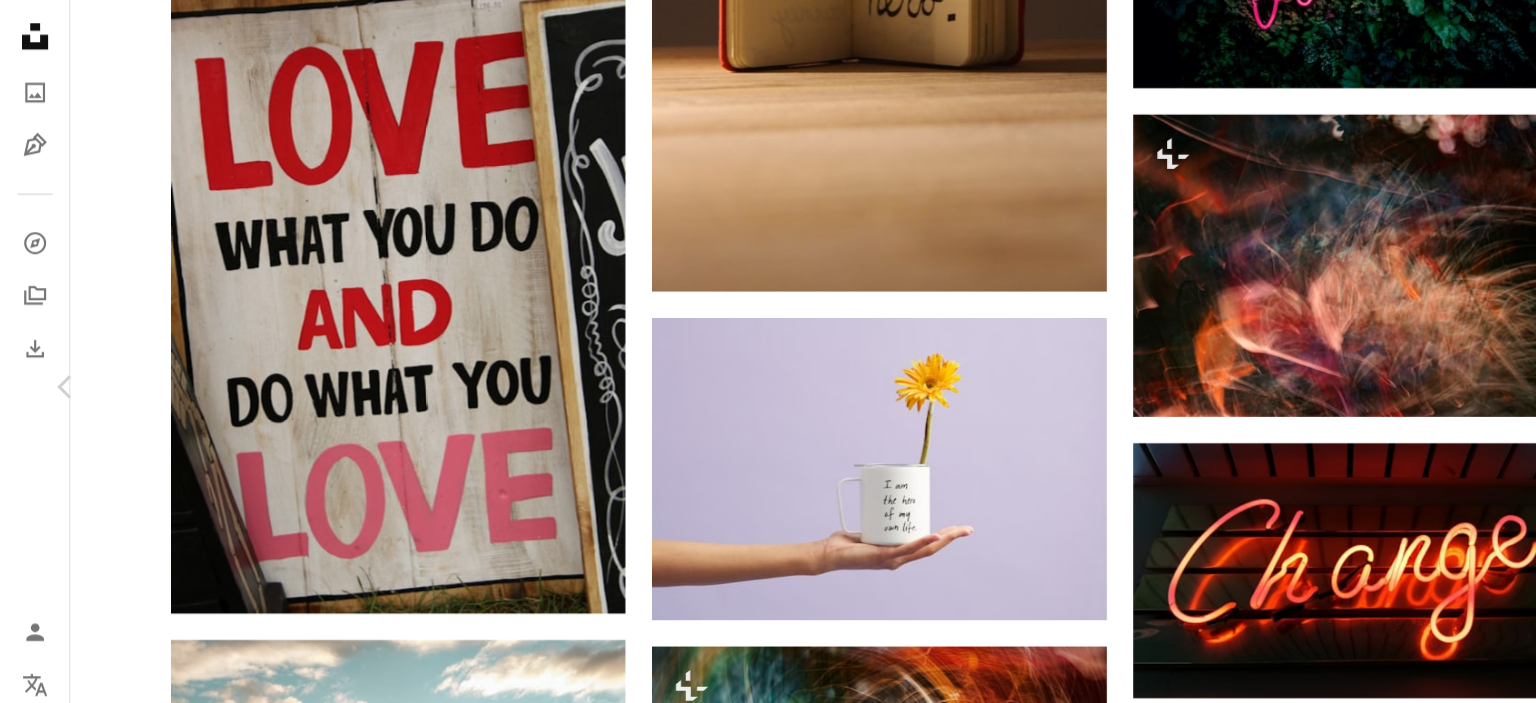 click on "Chevron down" 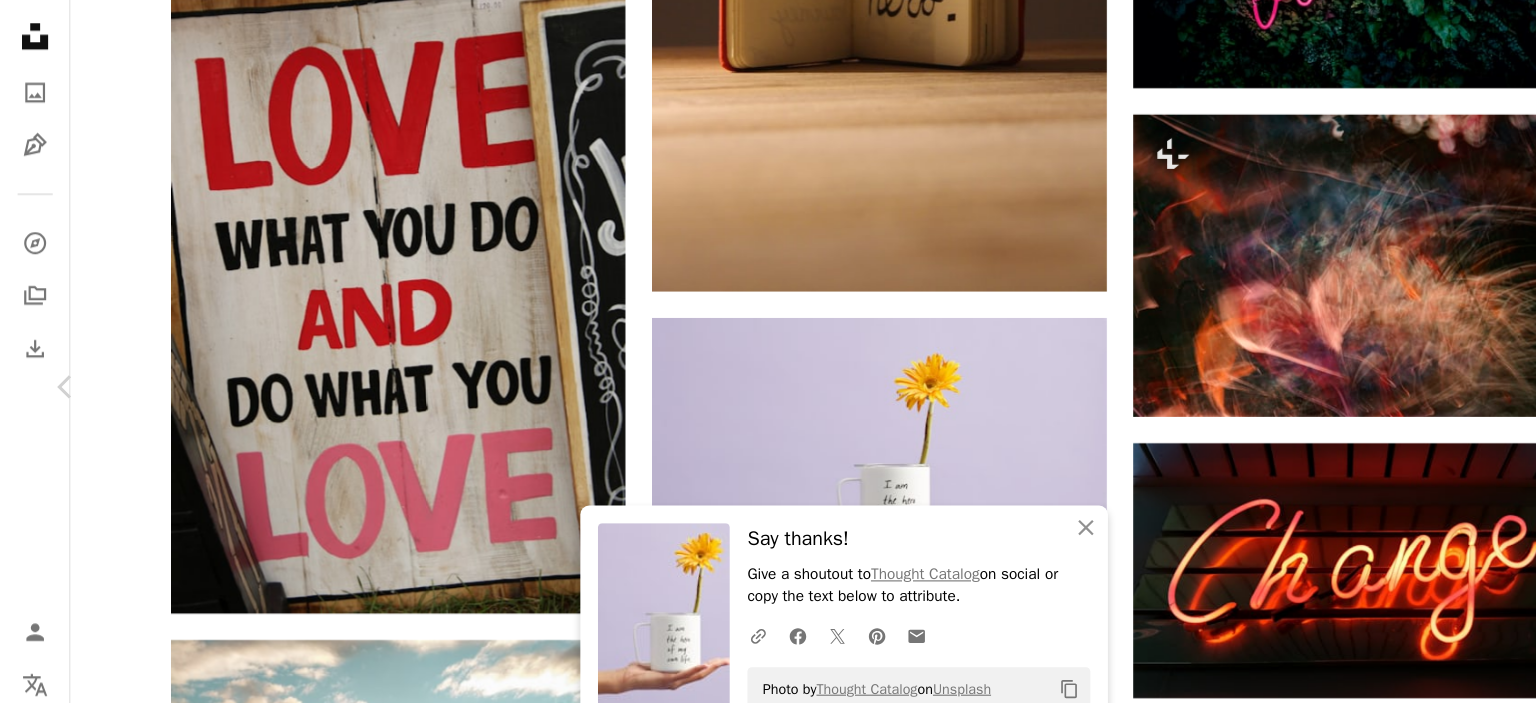 click on "An X shape" at bounding box center [20, 20] 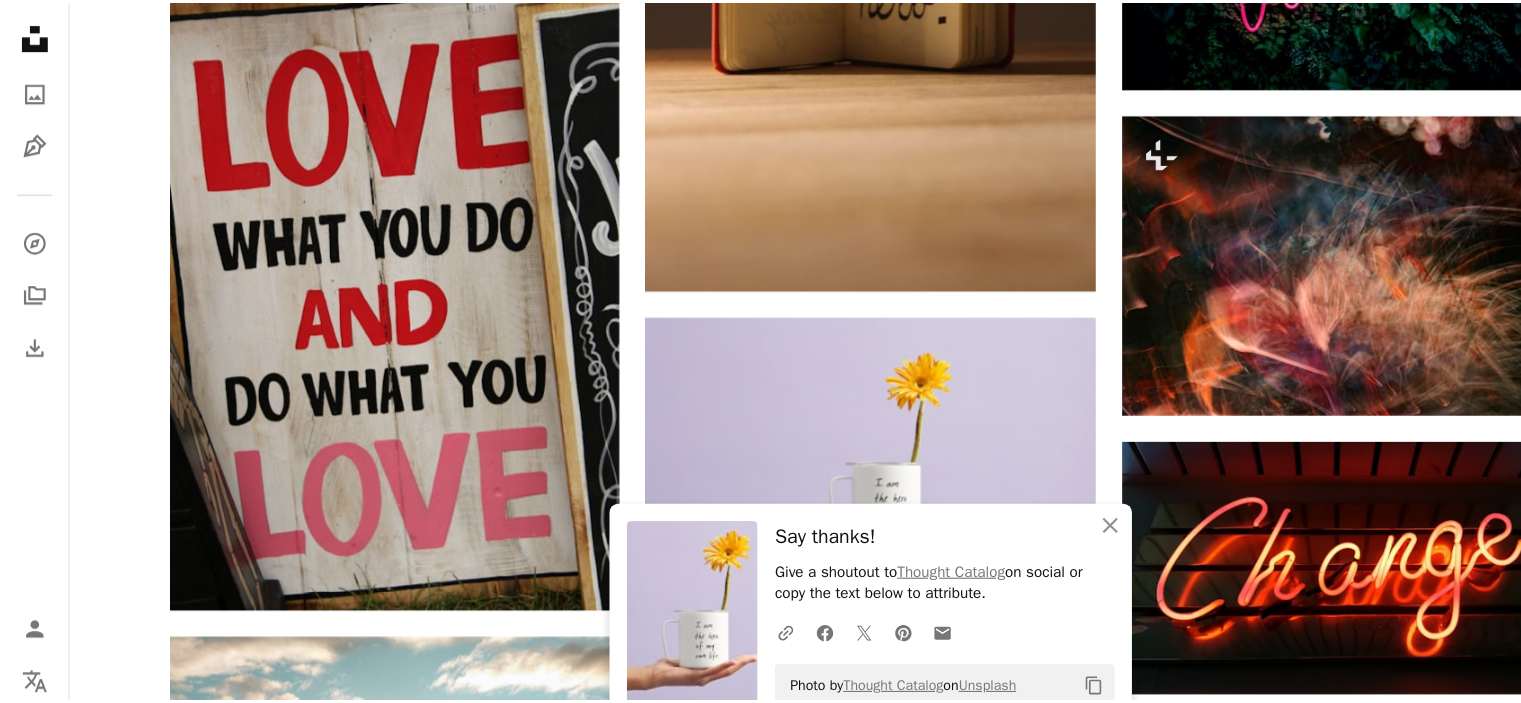 scroll, scrollTop: 10352, scrollLeft: 0, axis: vertical 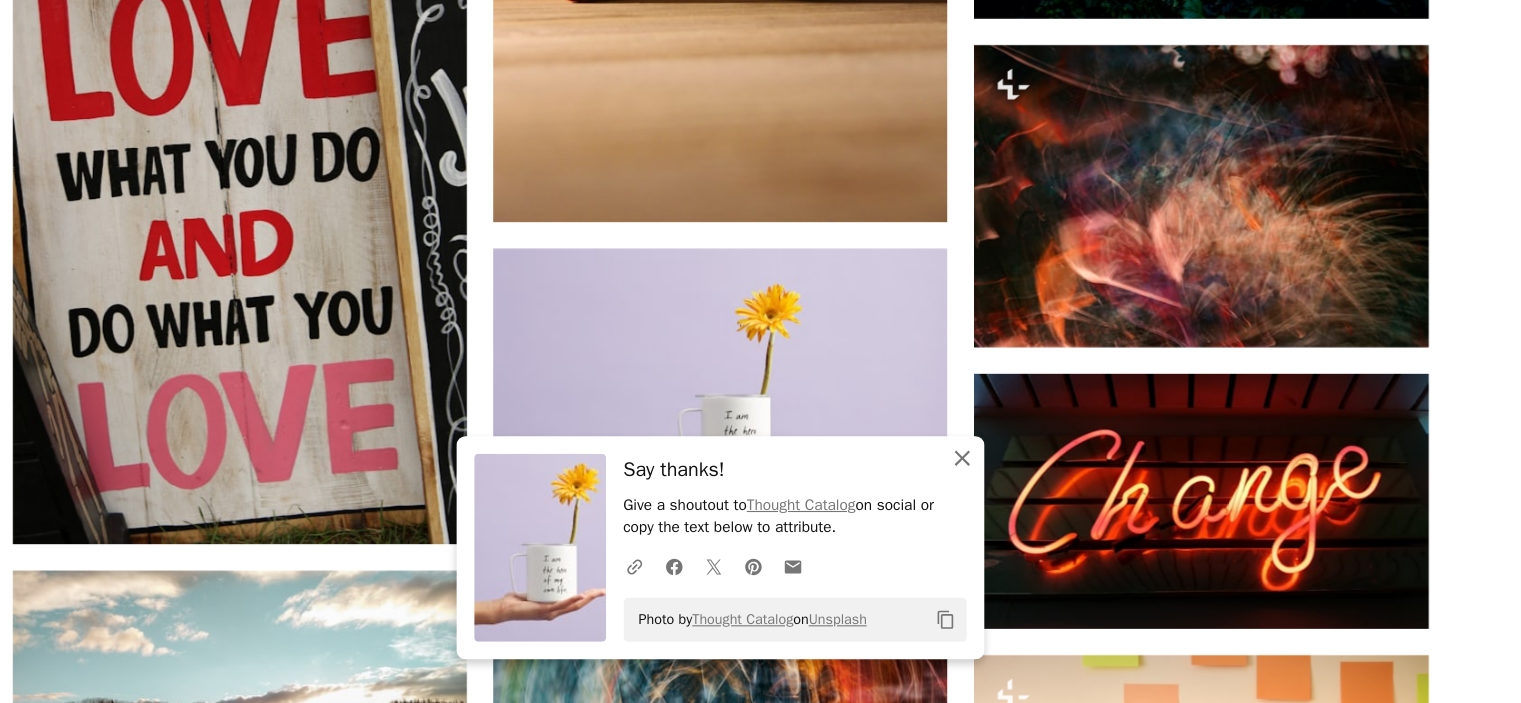 click 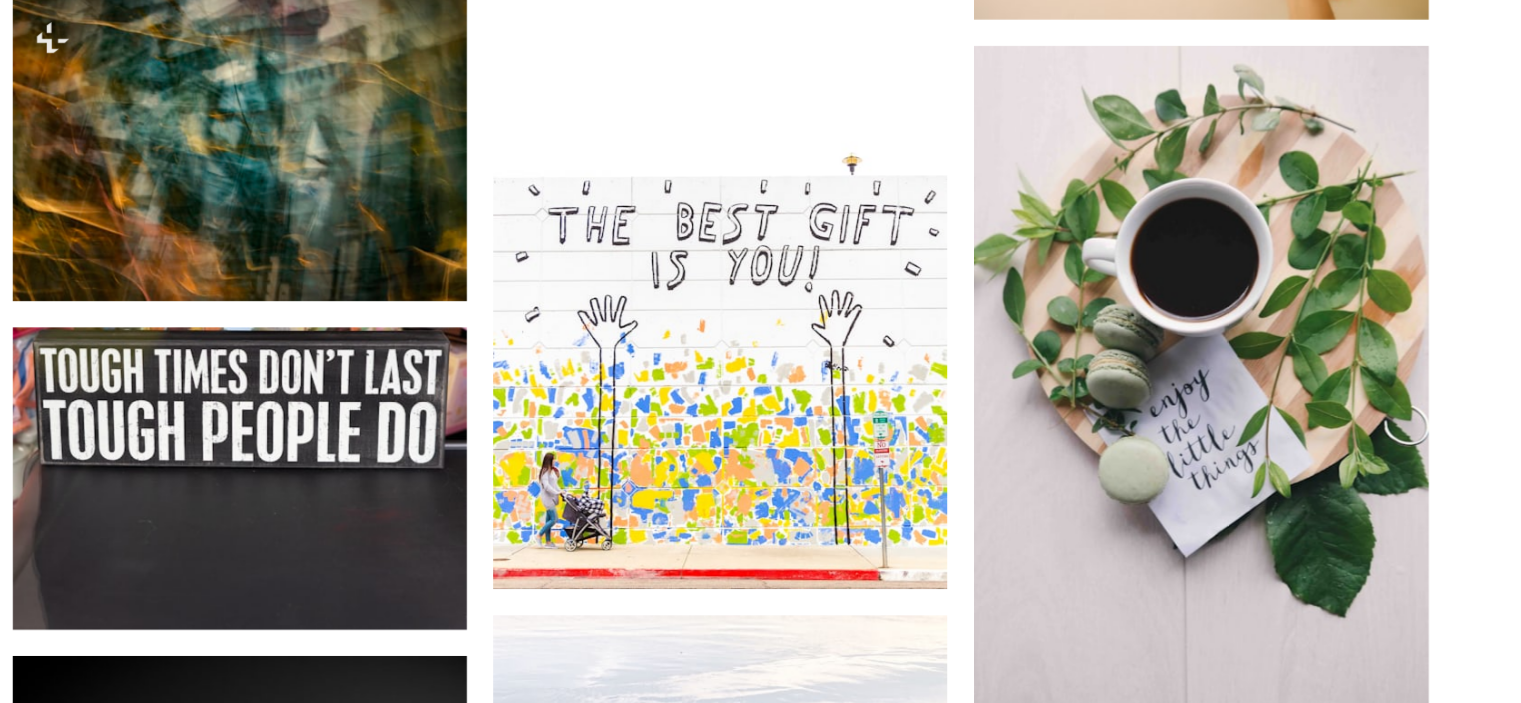 scroll, scrollTop: 11232, scrollLeft: 0, axis: vertical 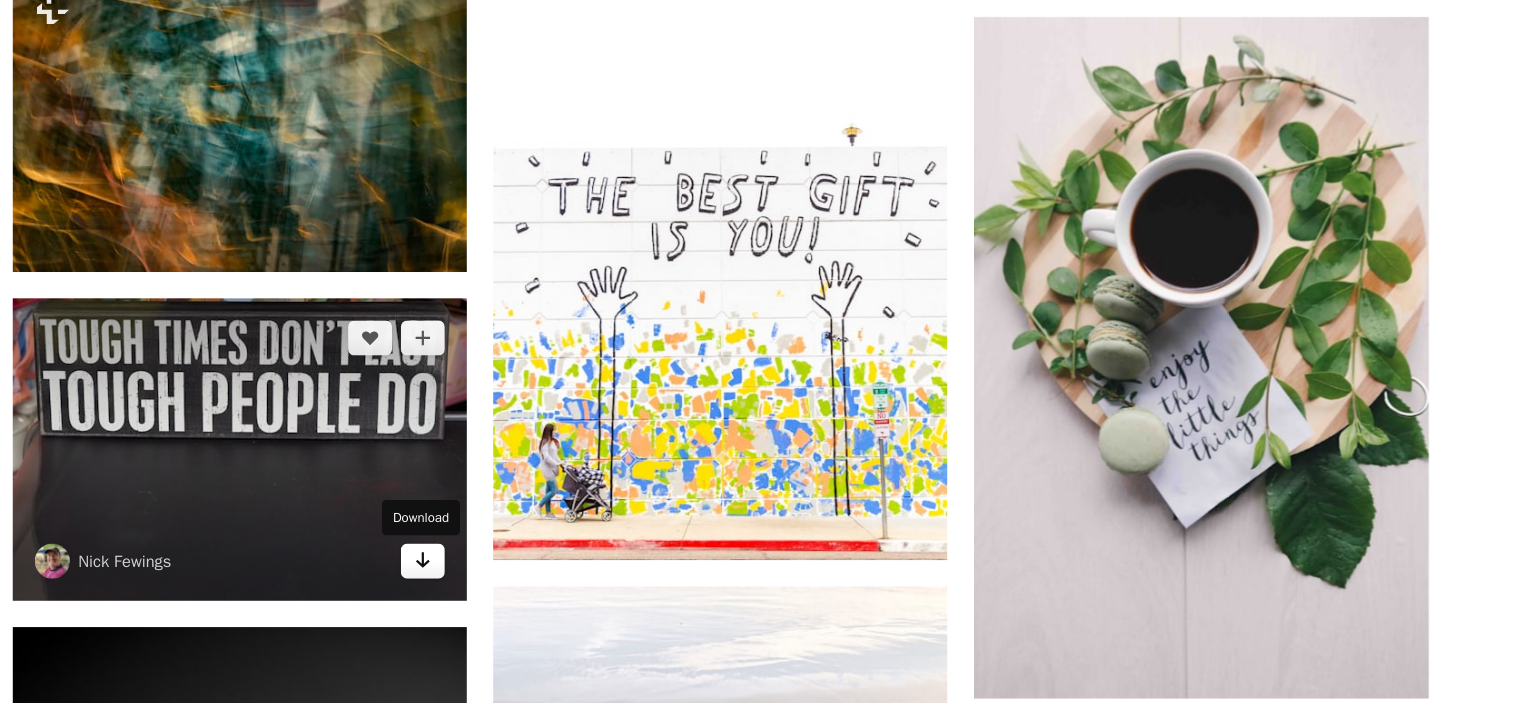 click on "Arrow pointing down" 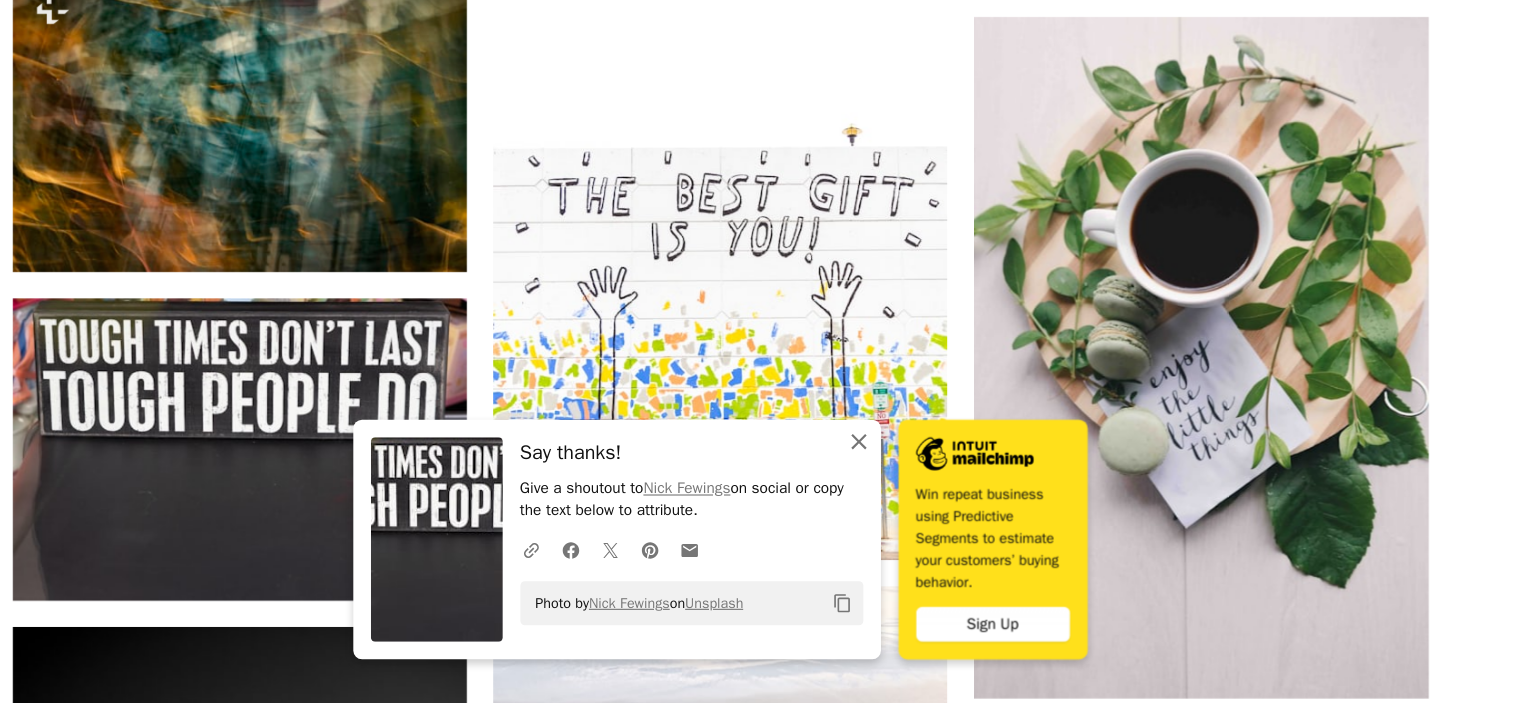 click on "An X shape" 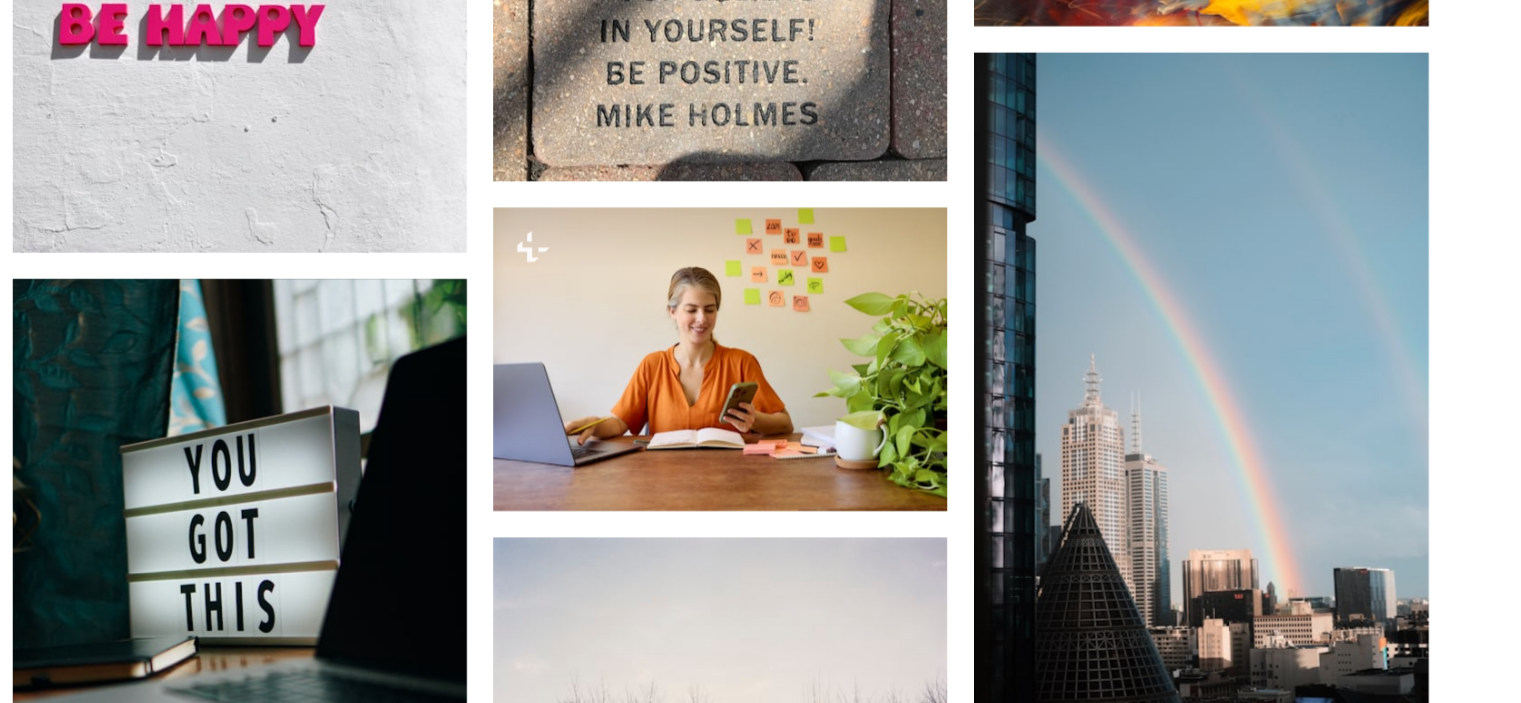 scroll, scrollTop: 14576, scrollLeft: 0, axis: vertical 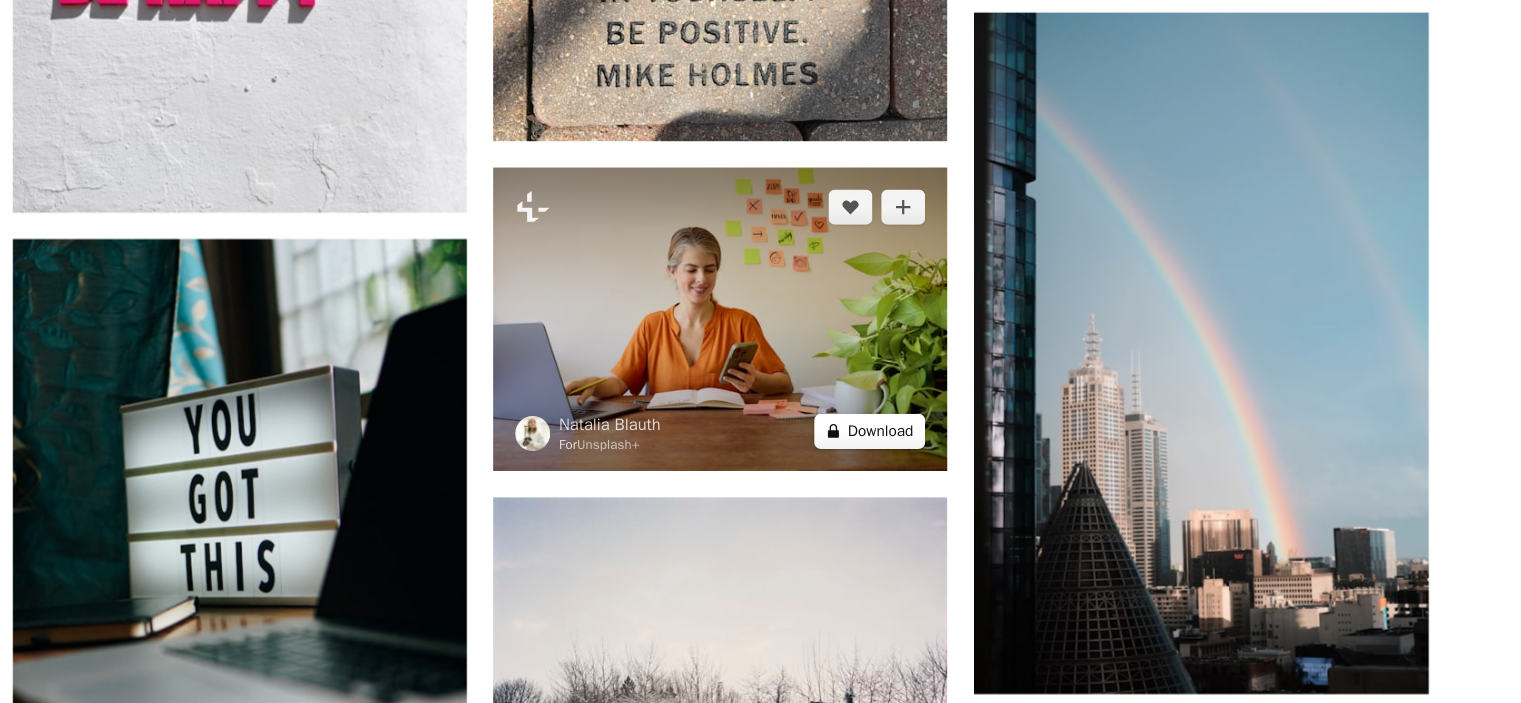 click on "A lock Download" at bounding box center [929, 456] 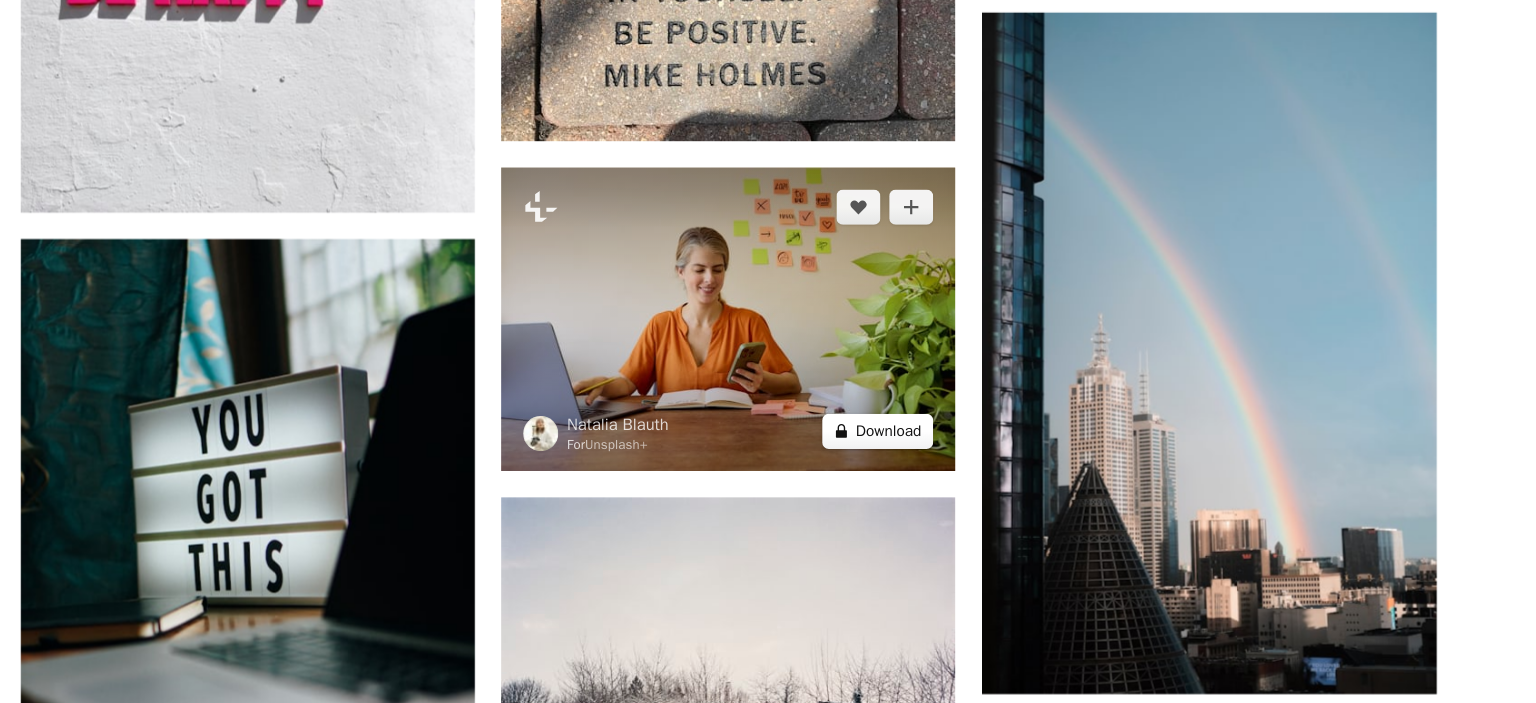 scroll, scrollTop: 14576, scrollLeft: 0, axis: vertical 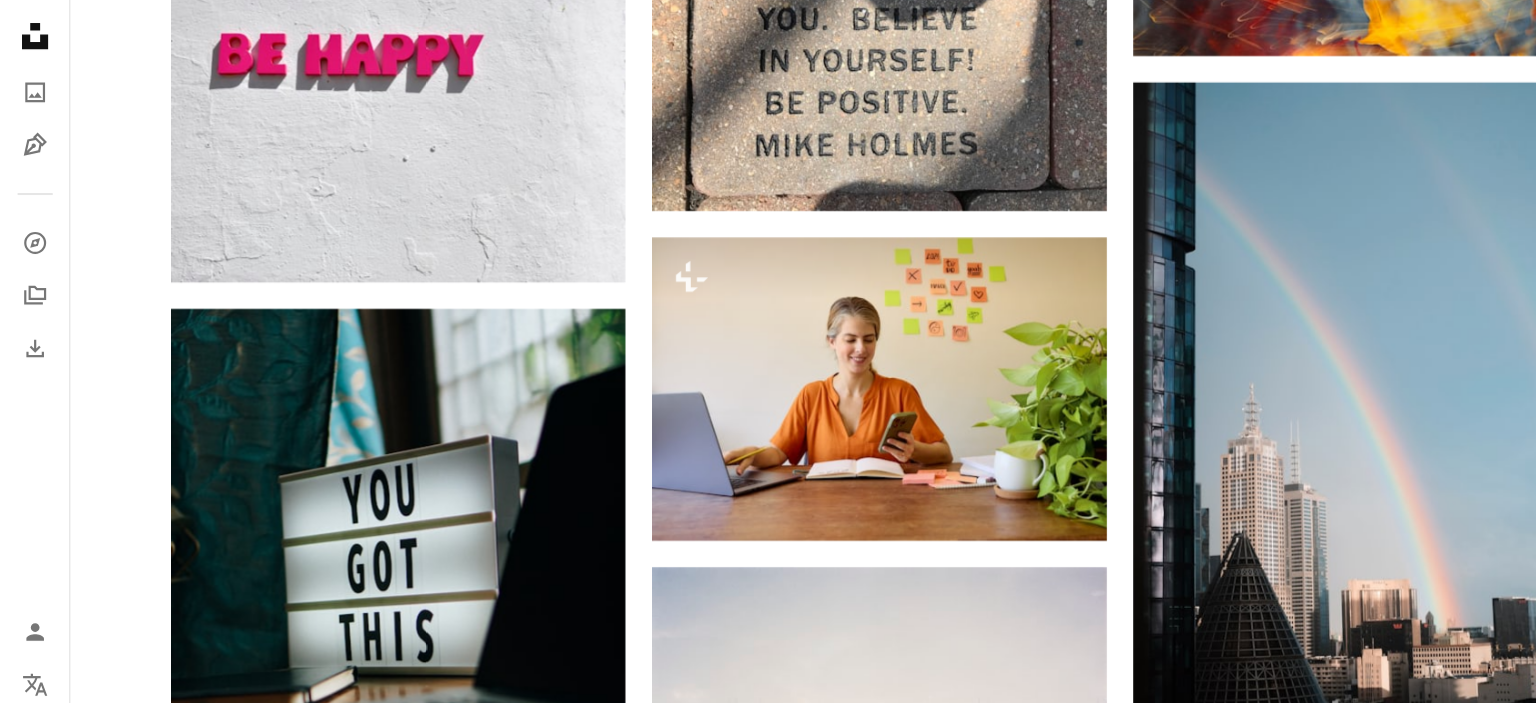 click on "An X shape Premium, ready to use images. Get unlimited access. A plus sign Members-only content added monthly A plus sign Unlimited royalty-free downloads A plus sign Illustrations  New A plus sign Enhanced legal protections yearly 65%  off monthly $20   $7 USD per month * Get  Unsplash+ * When paid annually, billed upfront  $84 Taxes where applicable. Renews automatically. Cancel anytime." at bounding box center (768, 4043) 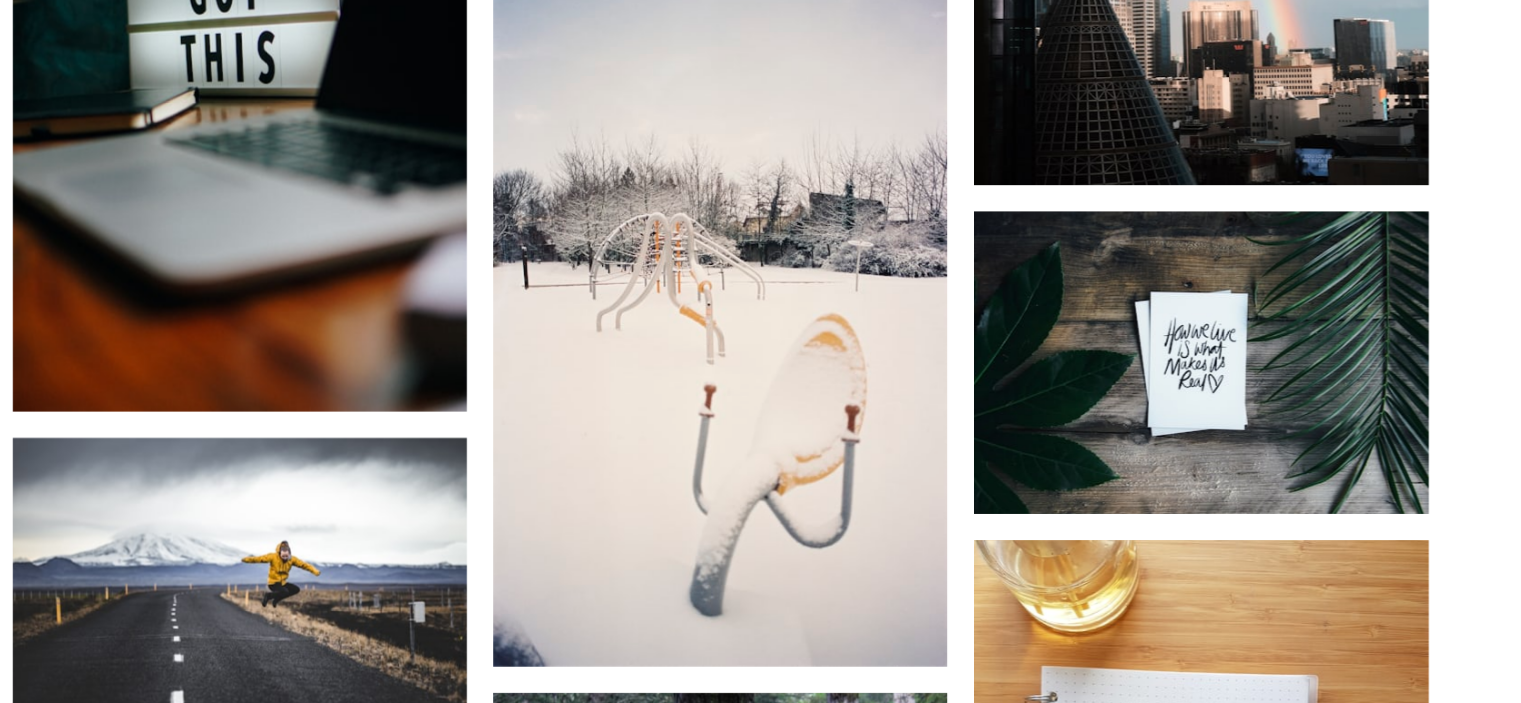 scroll, scrollTop: 15079, scrollLeft: 0, axis: vertical 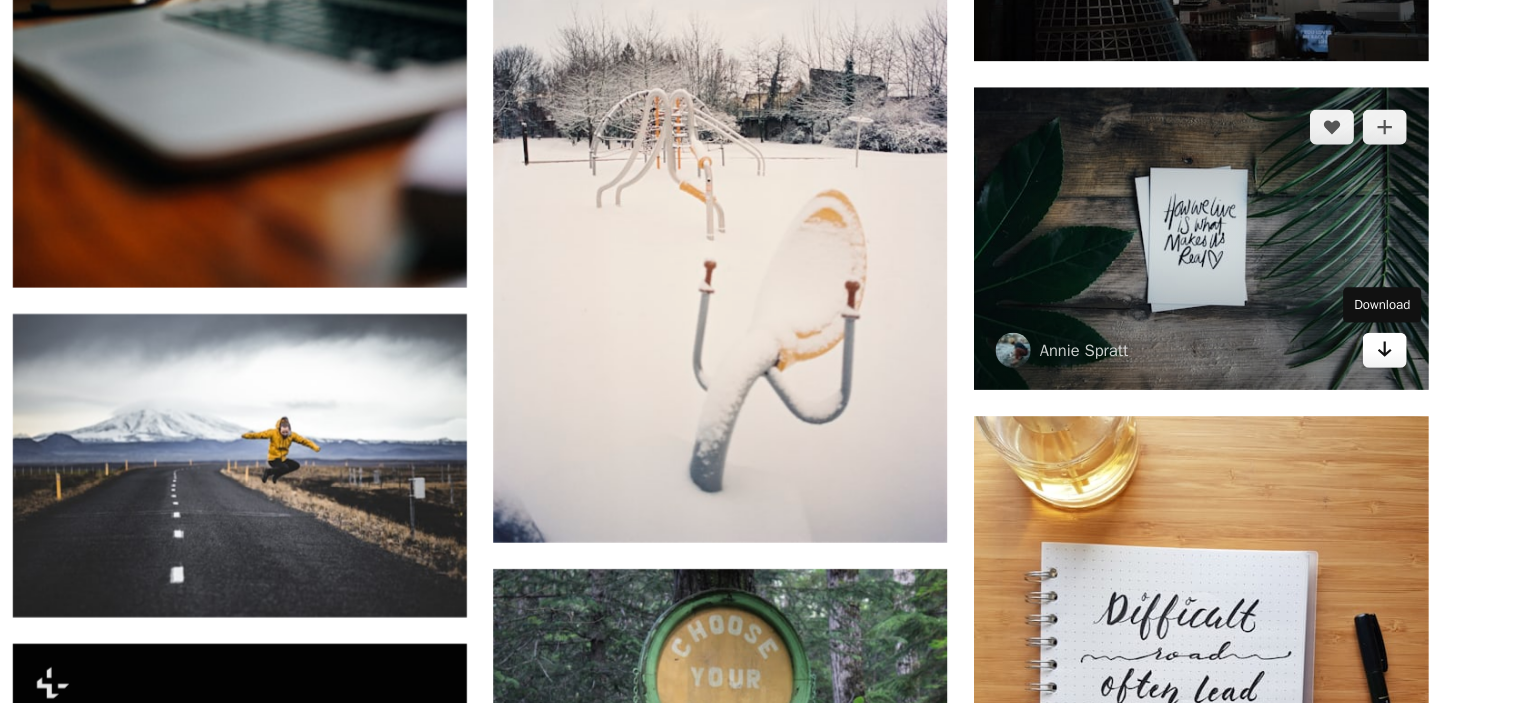 click on "Arrow pointing down" 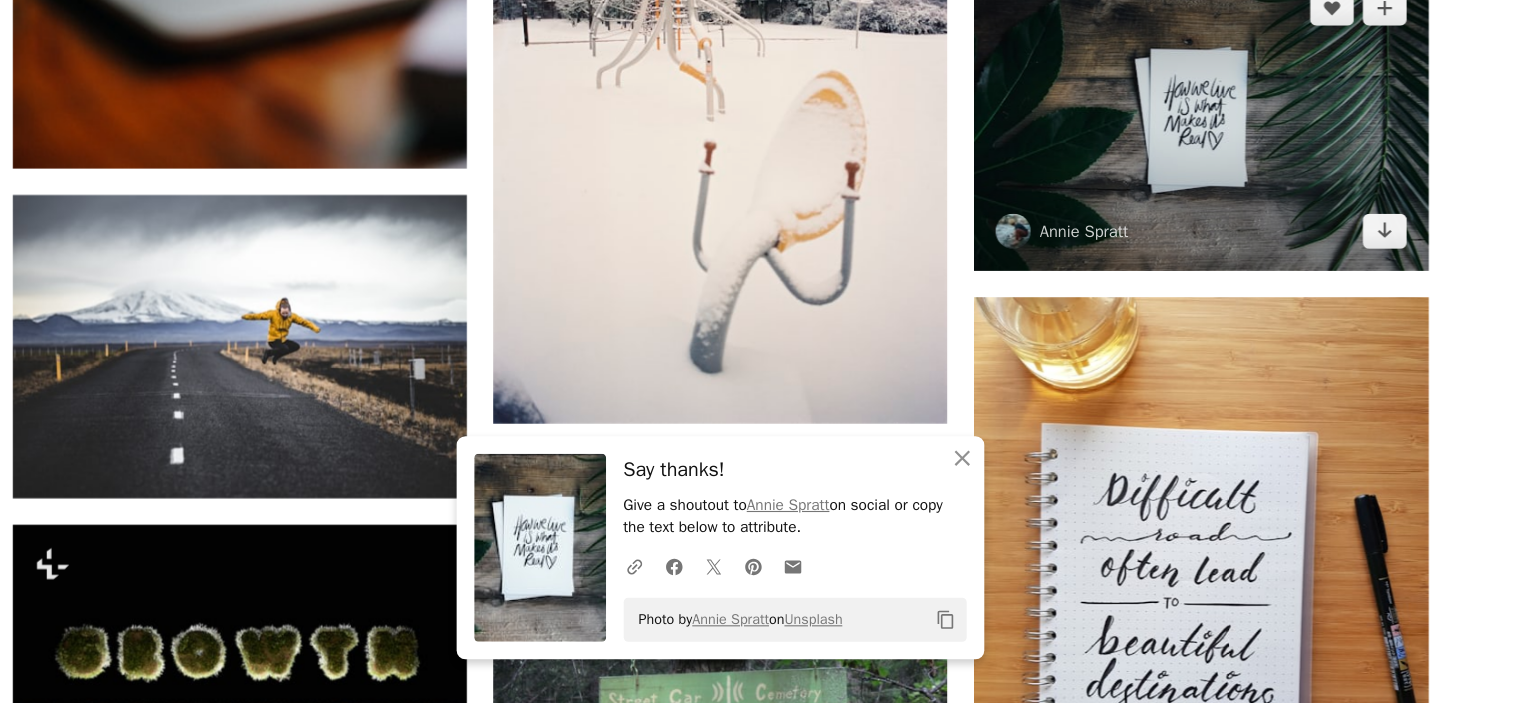 scroll, scrollTop: 15297, scrollLeft: 0, axis: vertical 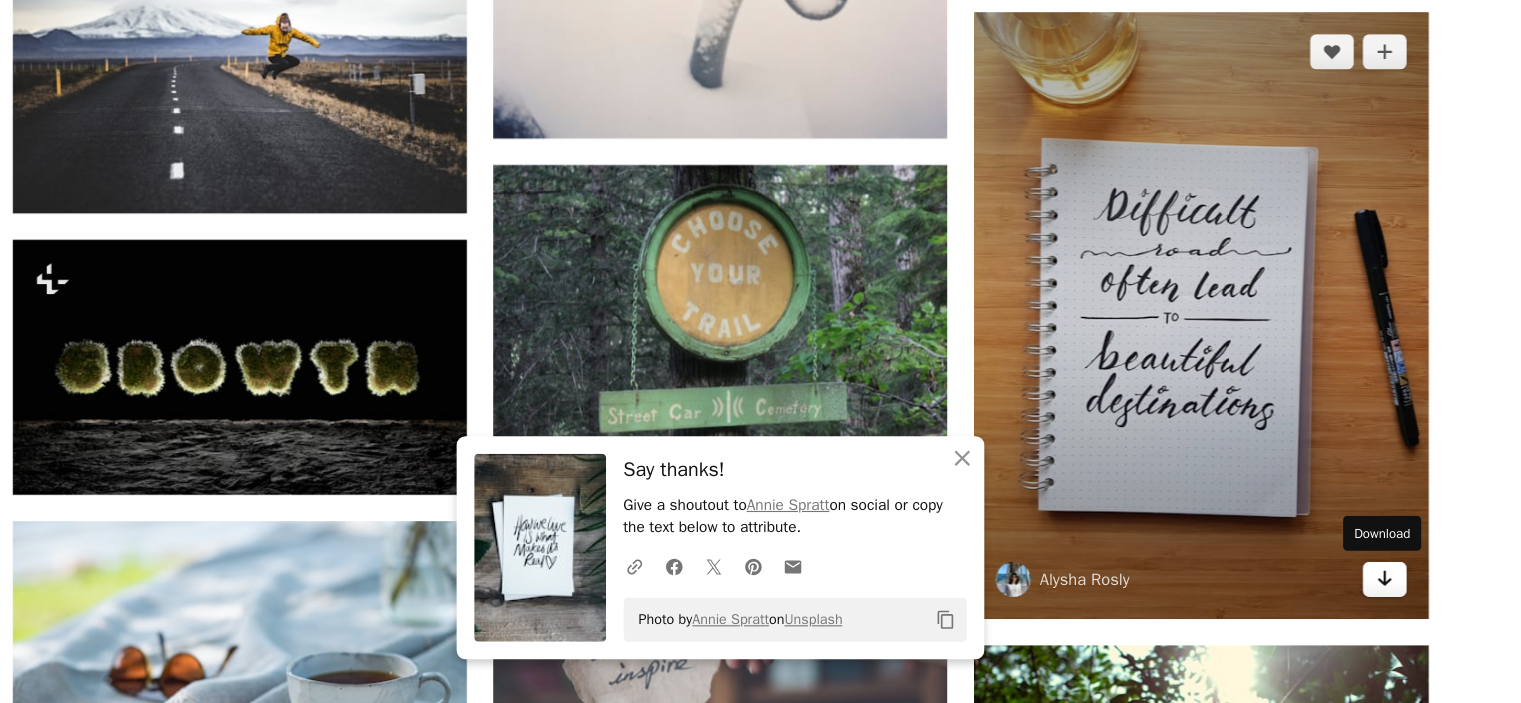 click on "Arrow pointing down" 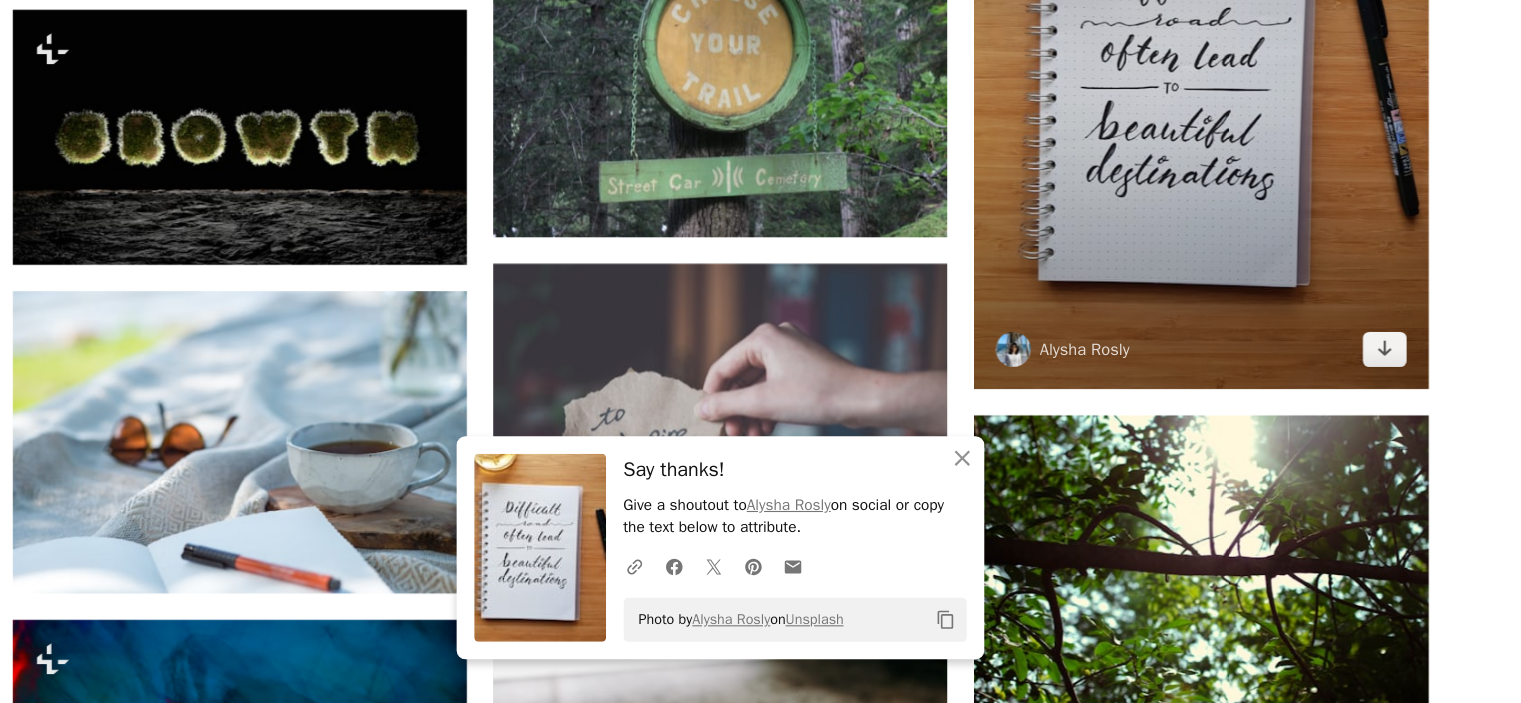 scroll, scrollTop: 15782, scrollLeft: 0, axis: vertical 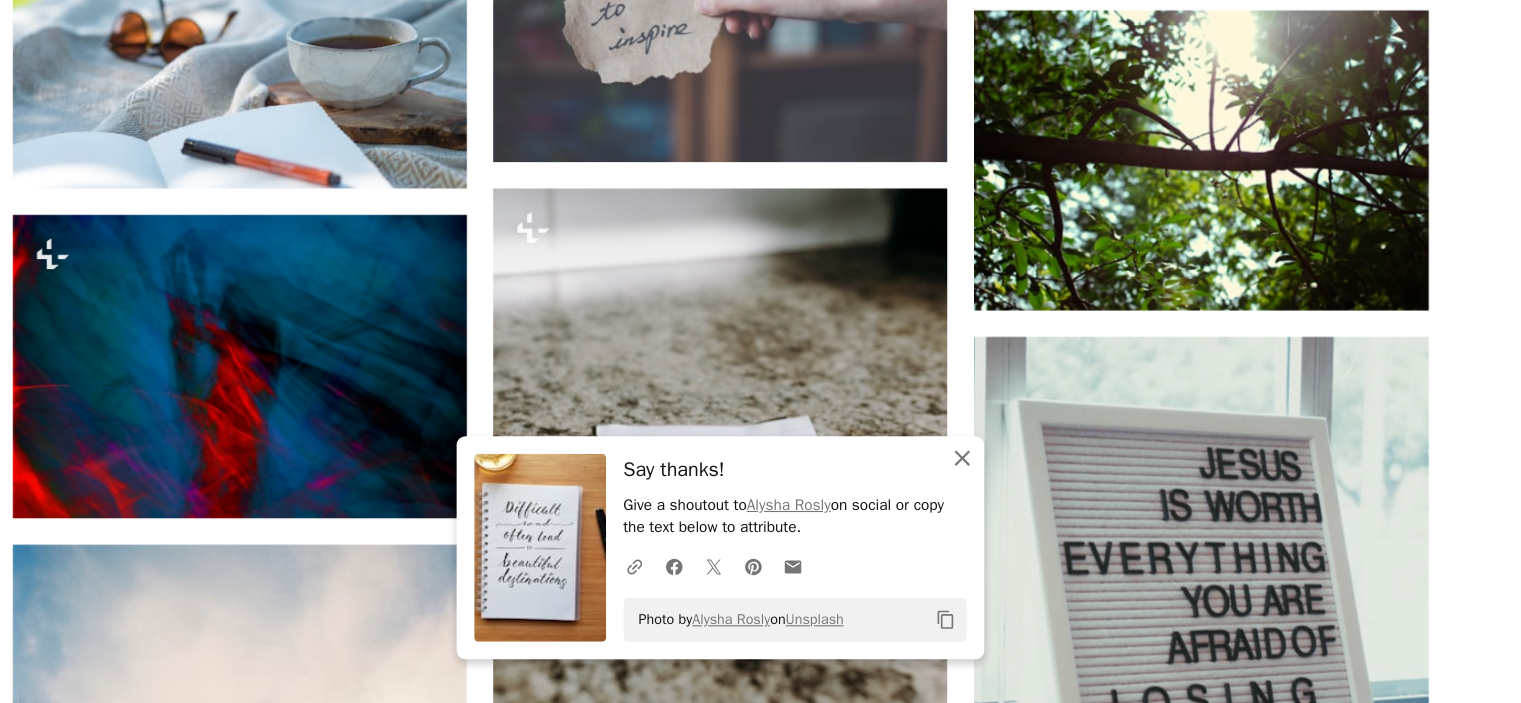 click on "An X shape" 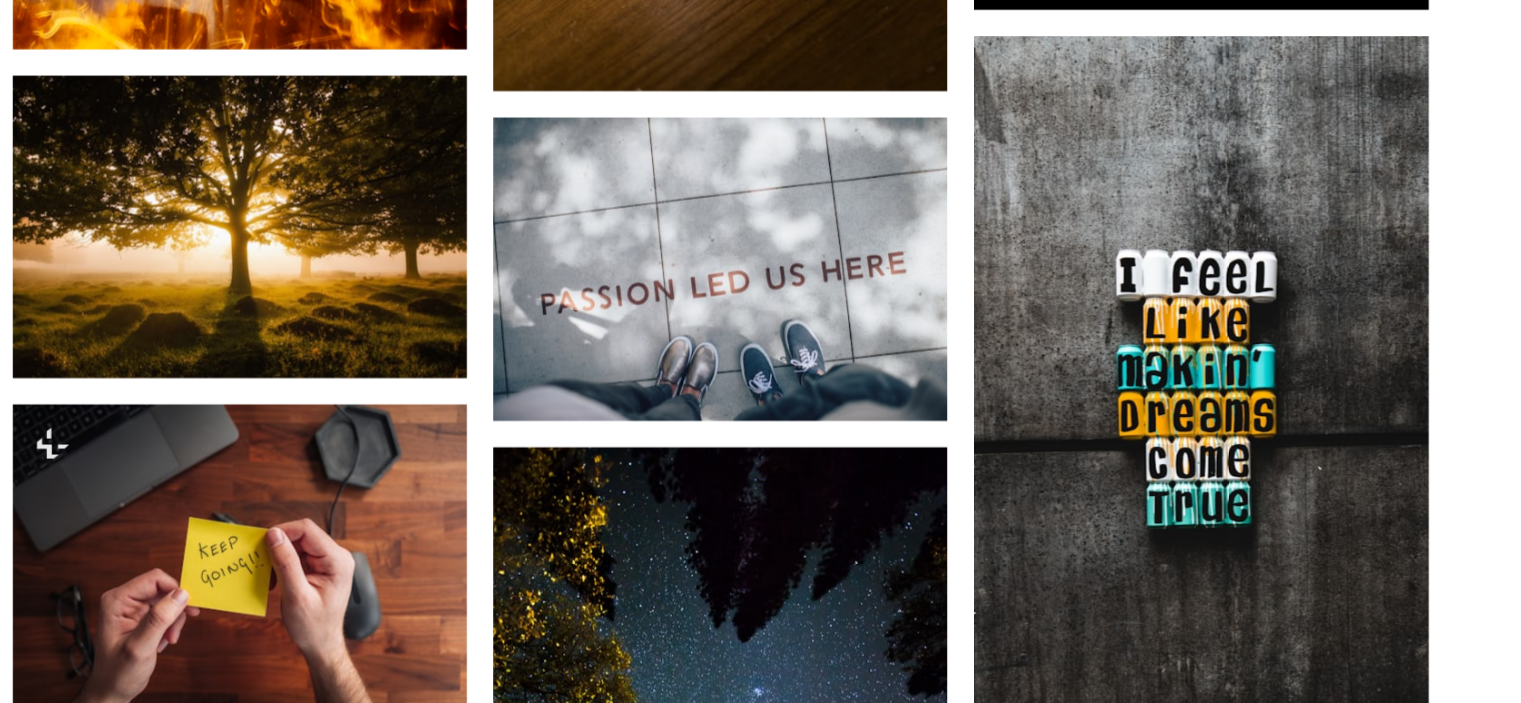 scroll, scrollTop: 0, scrollLeft: 0, axis: both 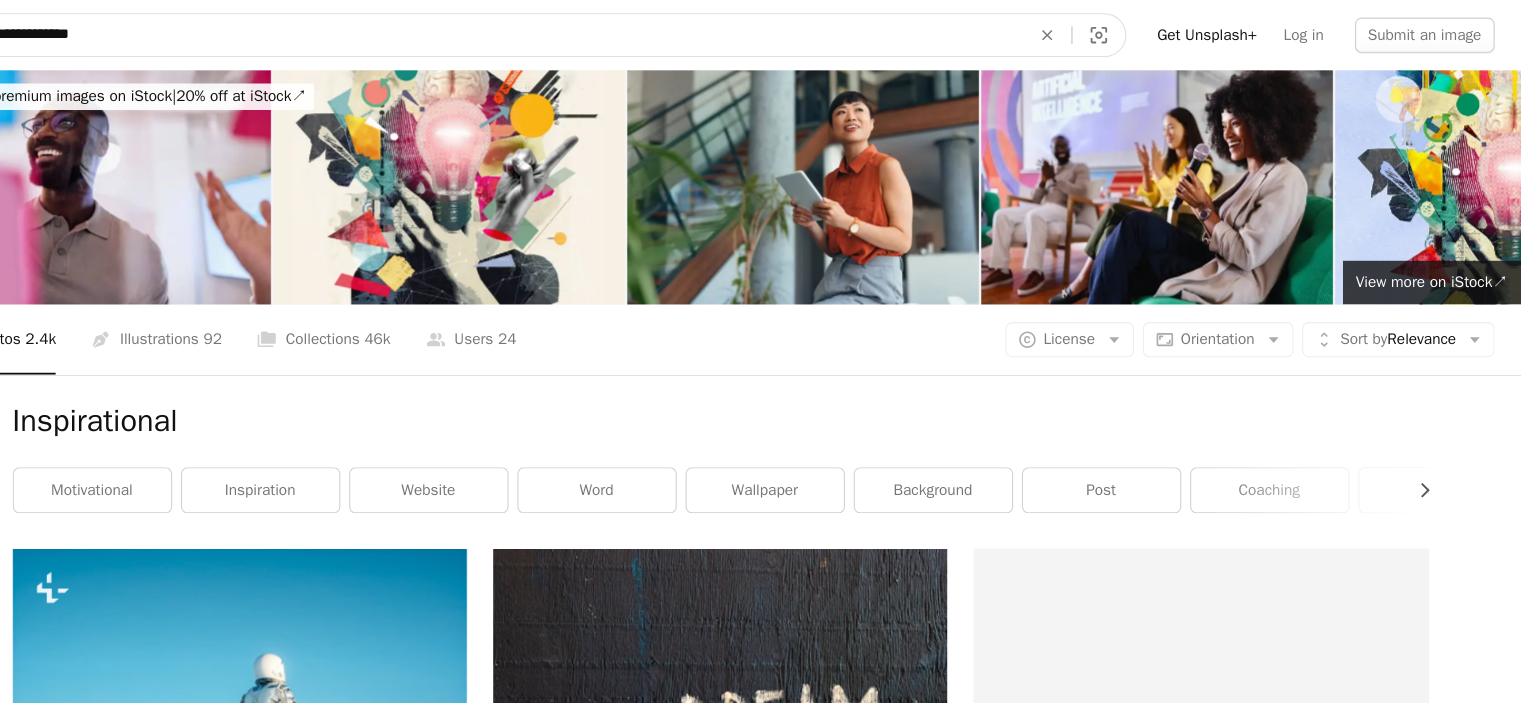click on "**********" at bounding box center (595, 32) 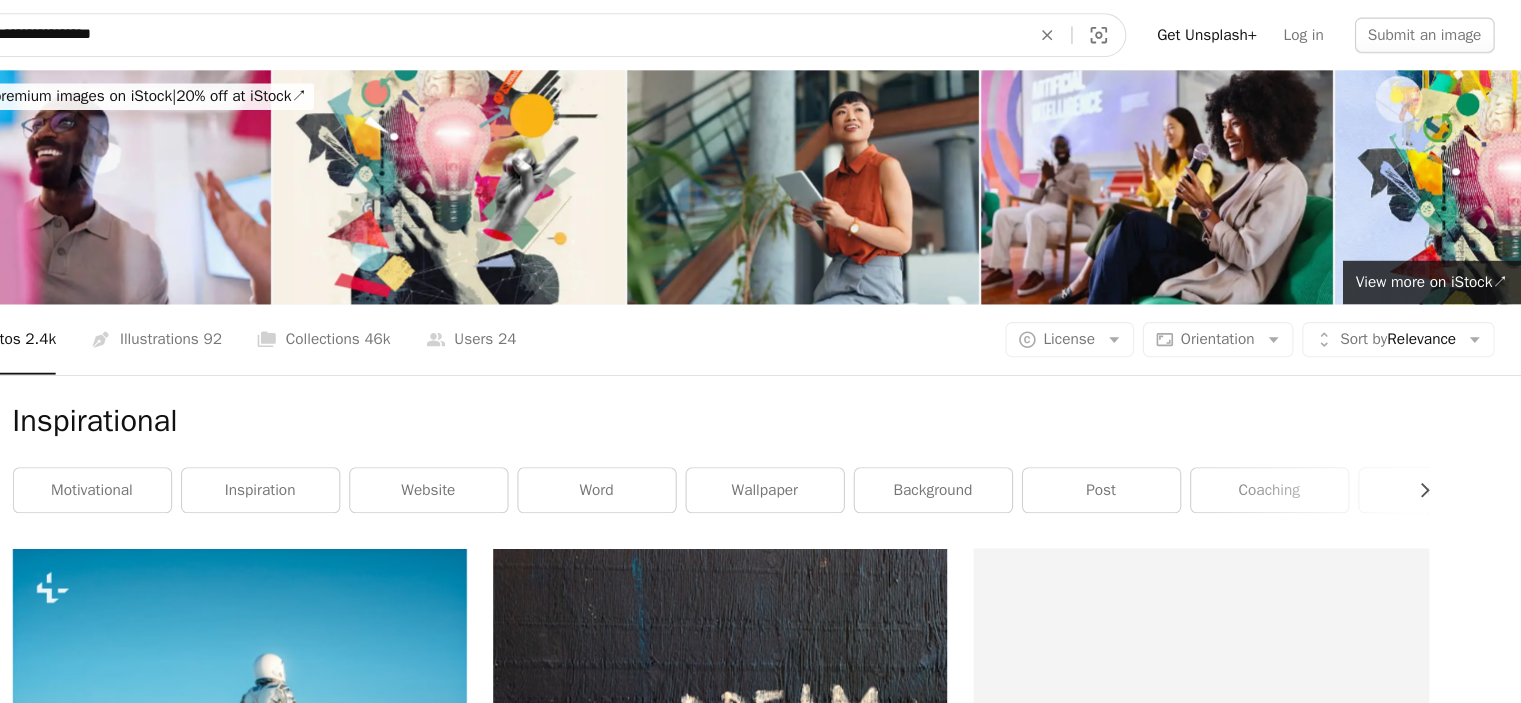 type on "**********" 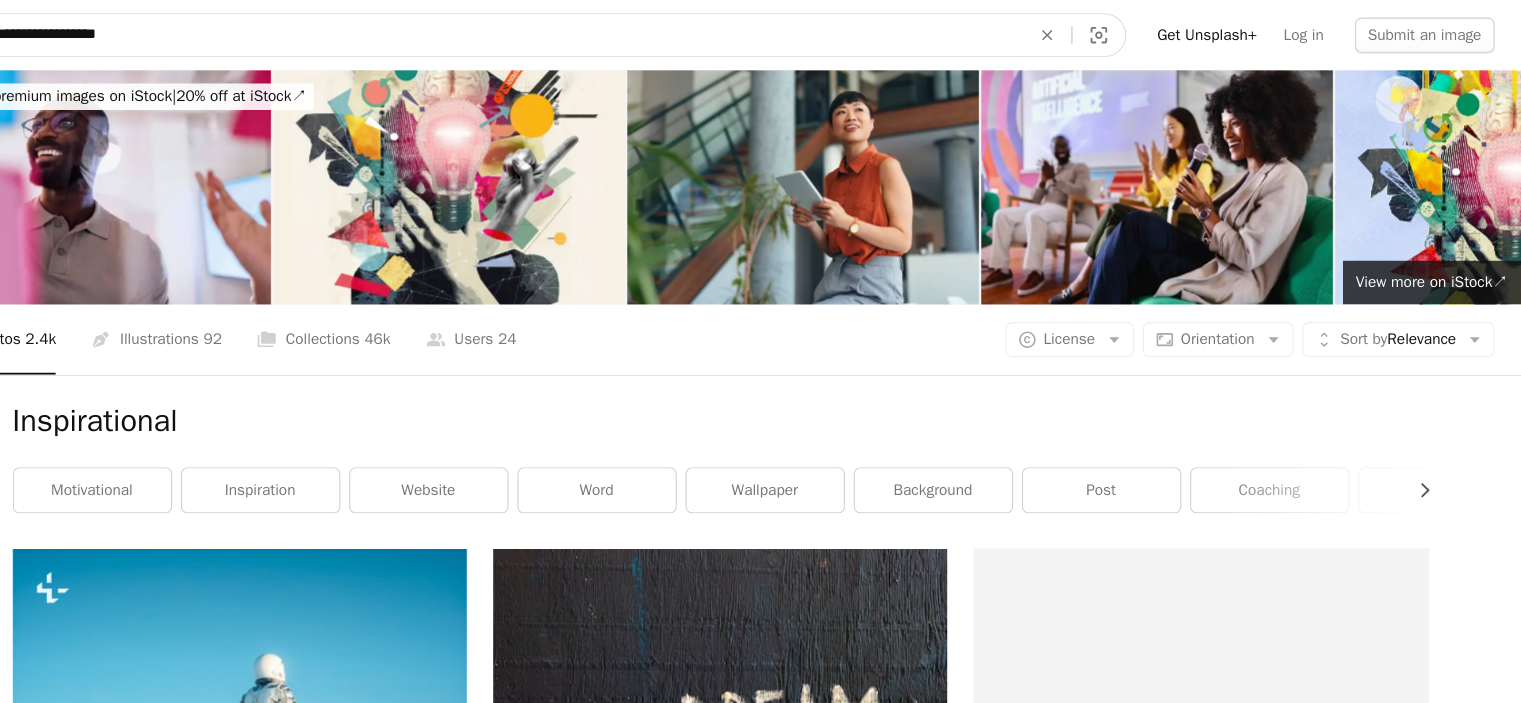 click on "A magnifying glass" at bounding box center [106, 32] 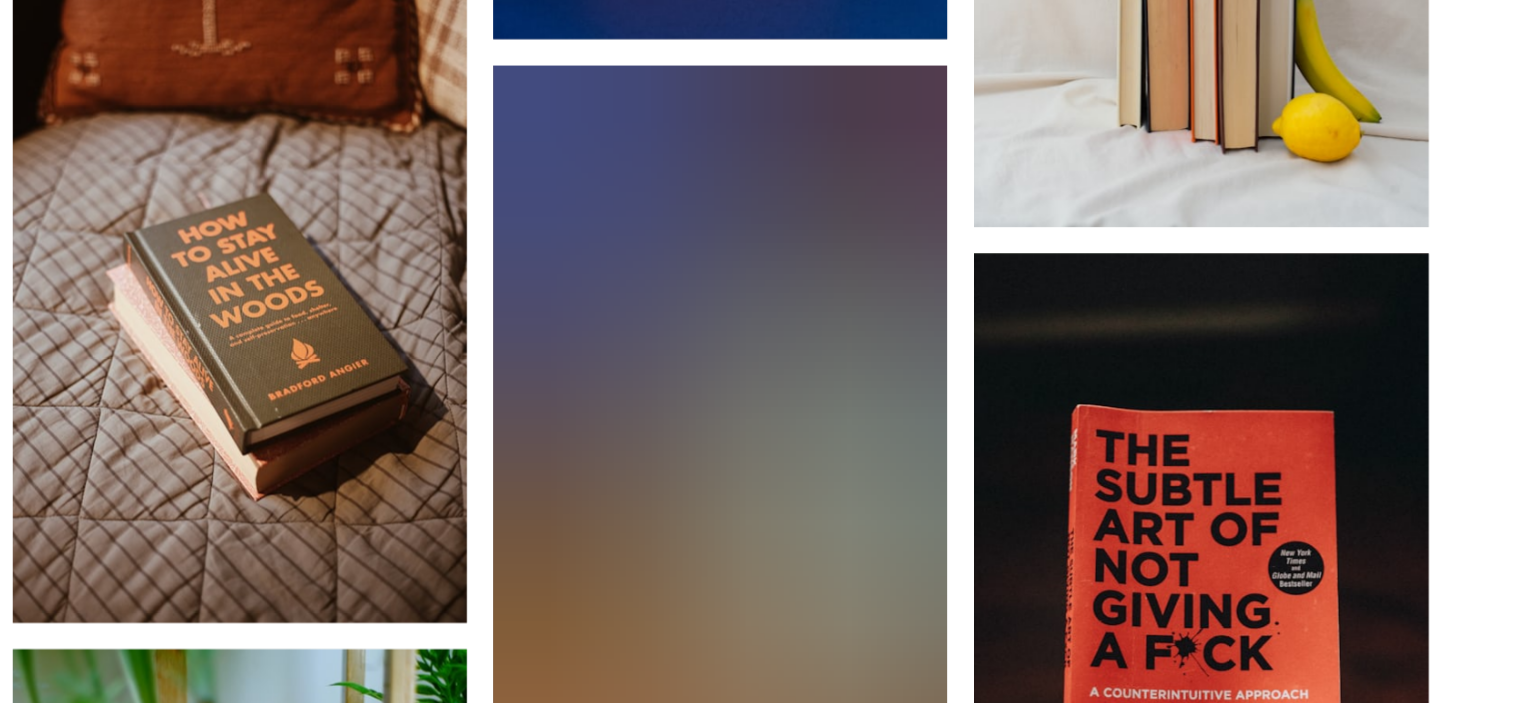 scroll, scrollTop: 2658, scrollLeft: 0, axis: vertical 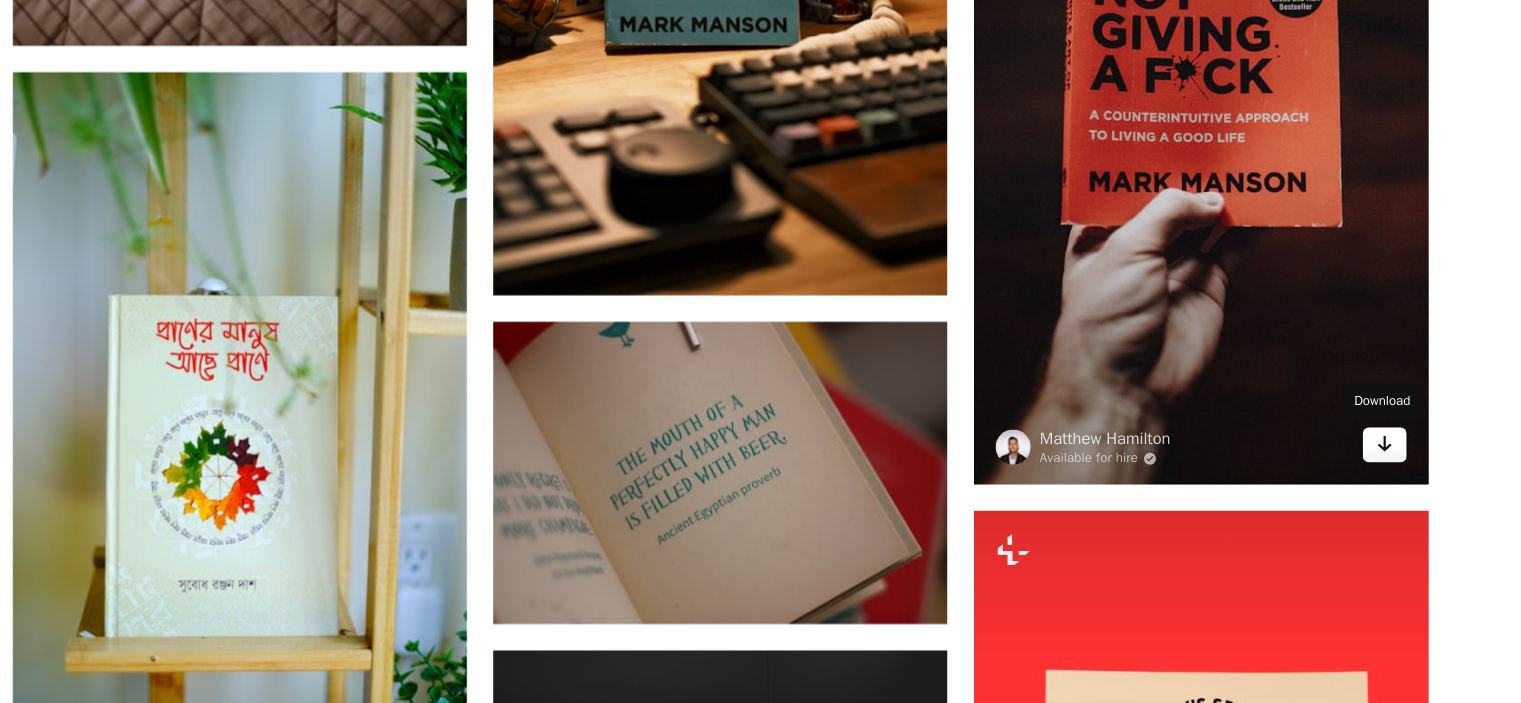 click 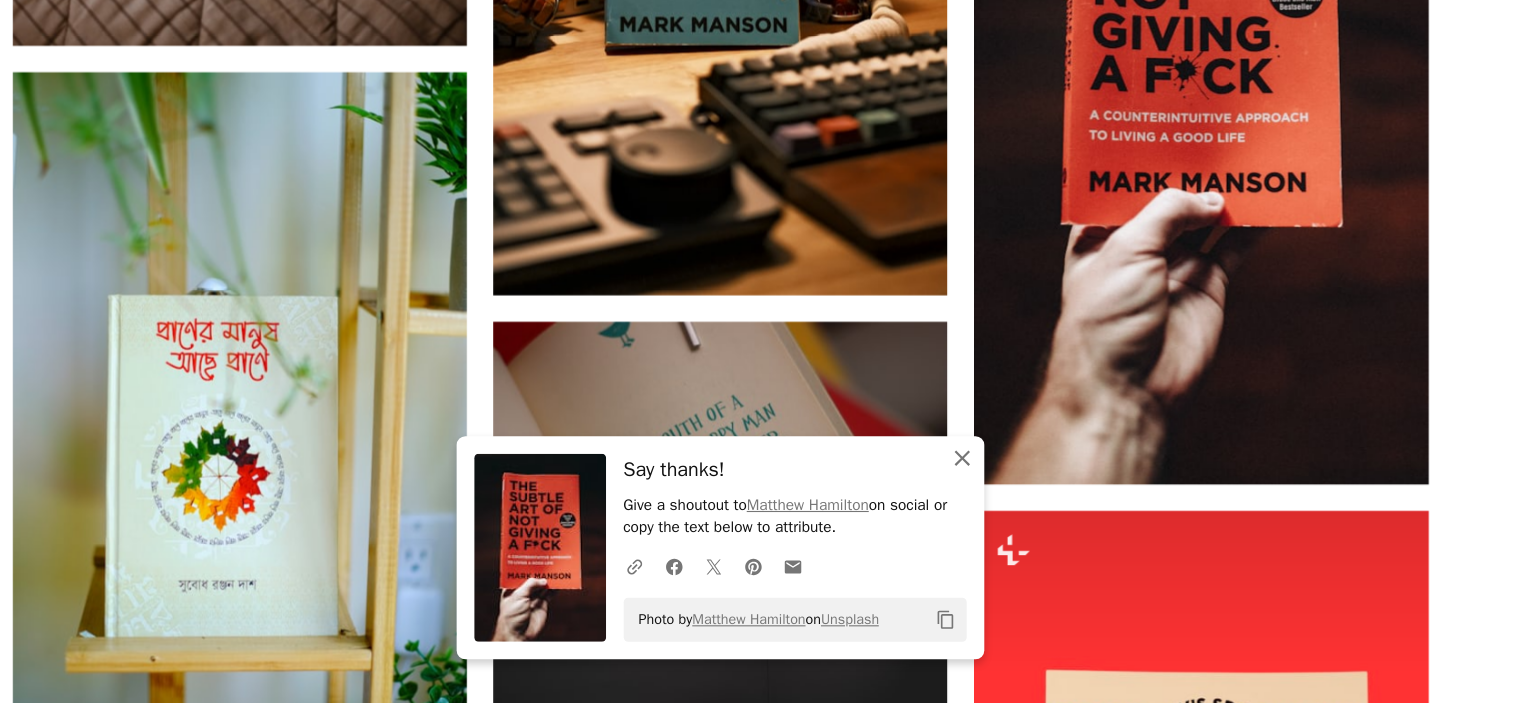 click on "An X shape" 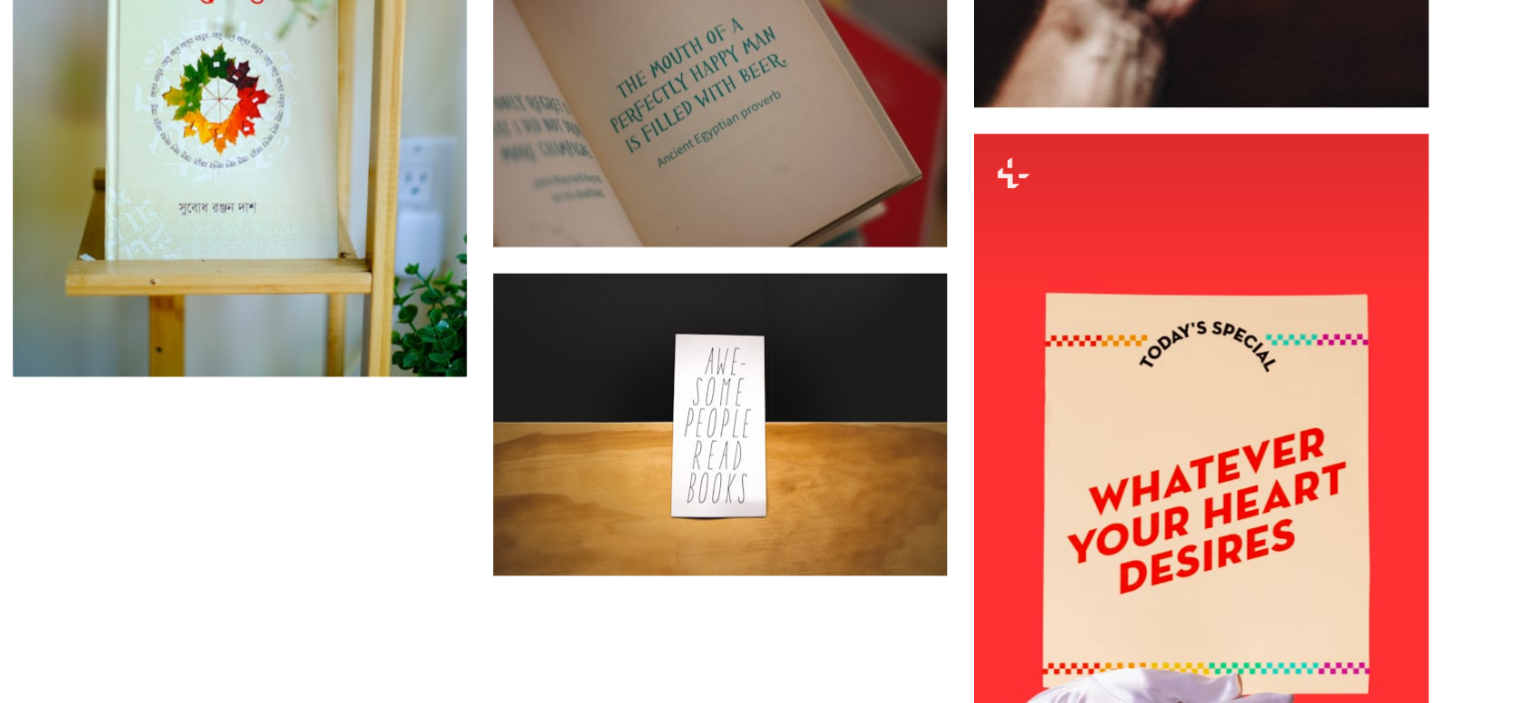 scroll, scrollTop: 3520, scrollLeft: 0, axis: vertical 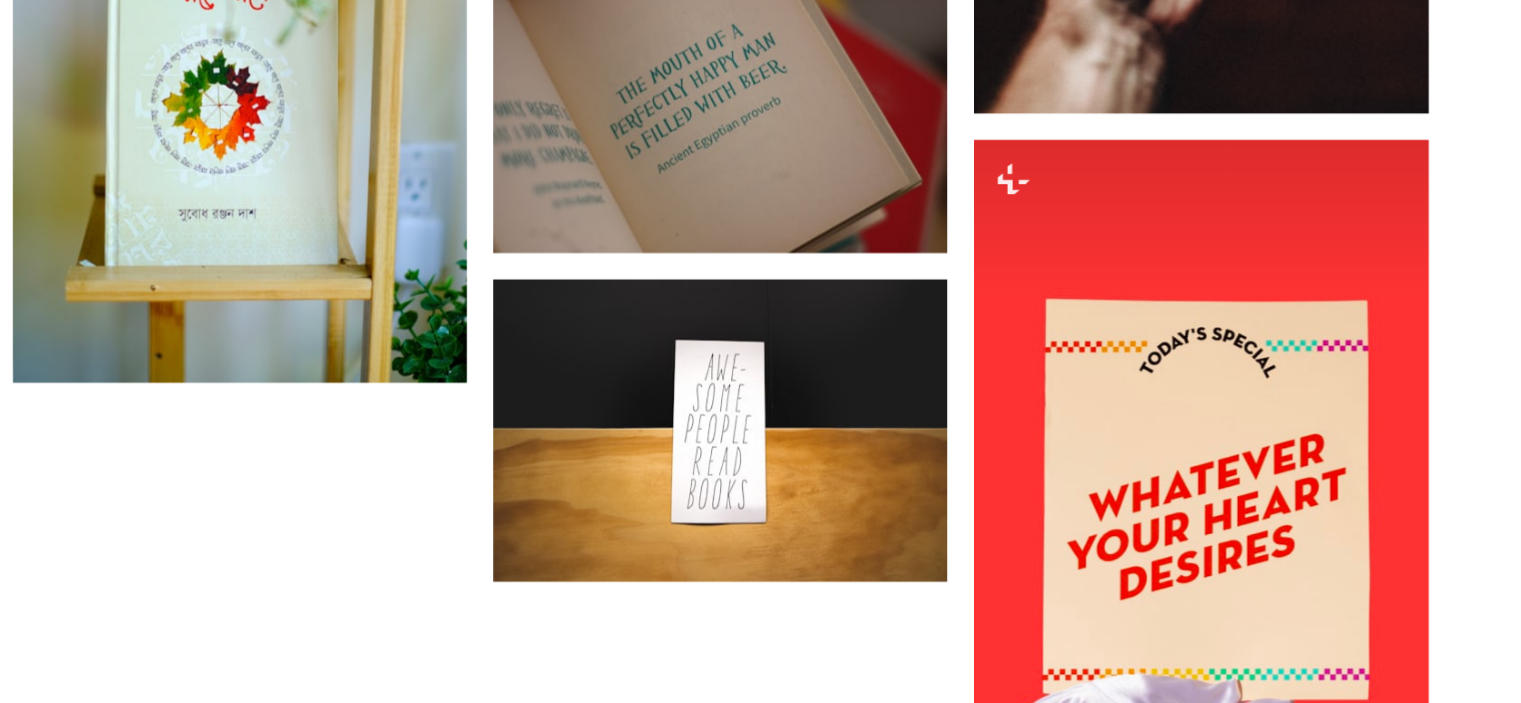click on "Load more" at bounding box center (793, 1000) 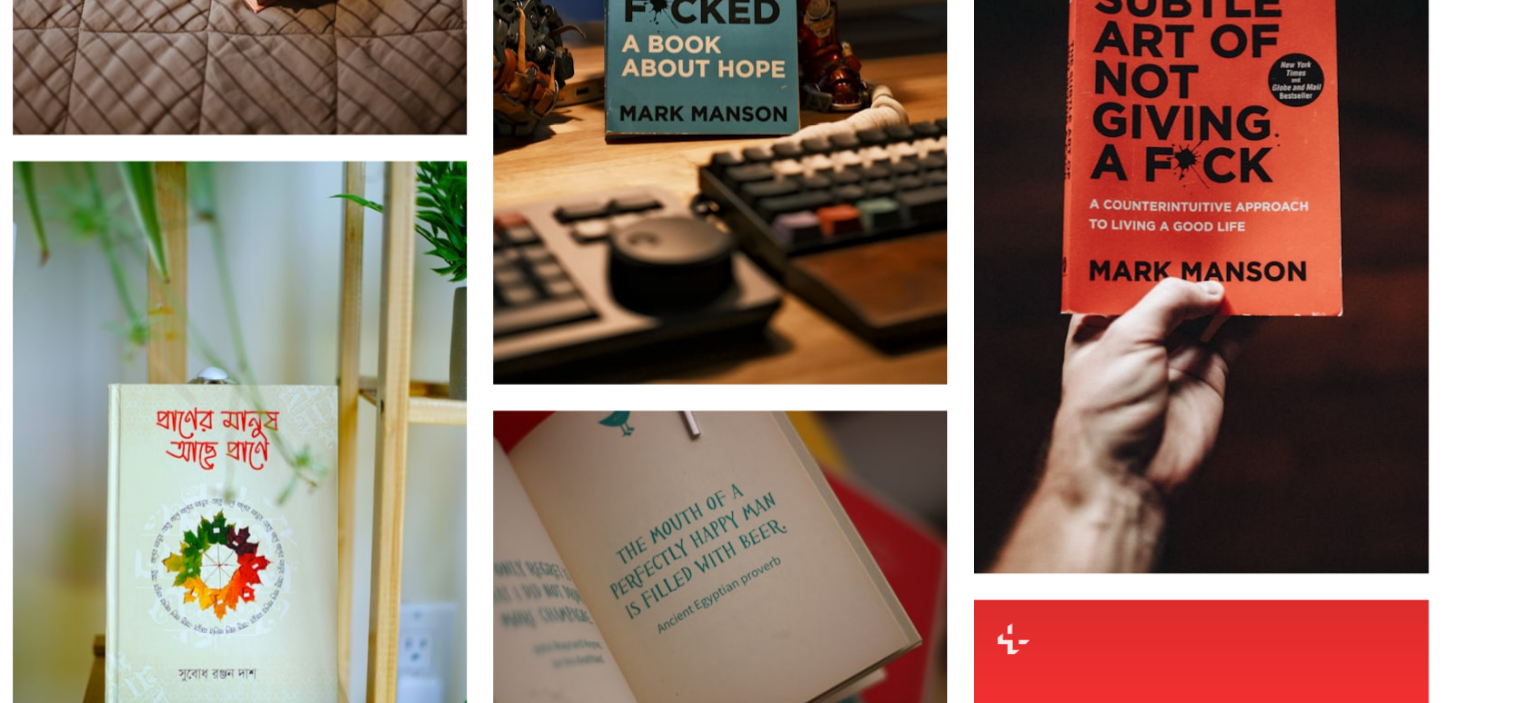 scroll, scrollTop: 3159, scrollLeft: 0, axis: vertical 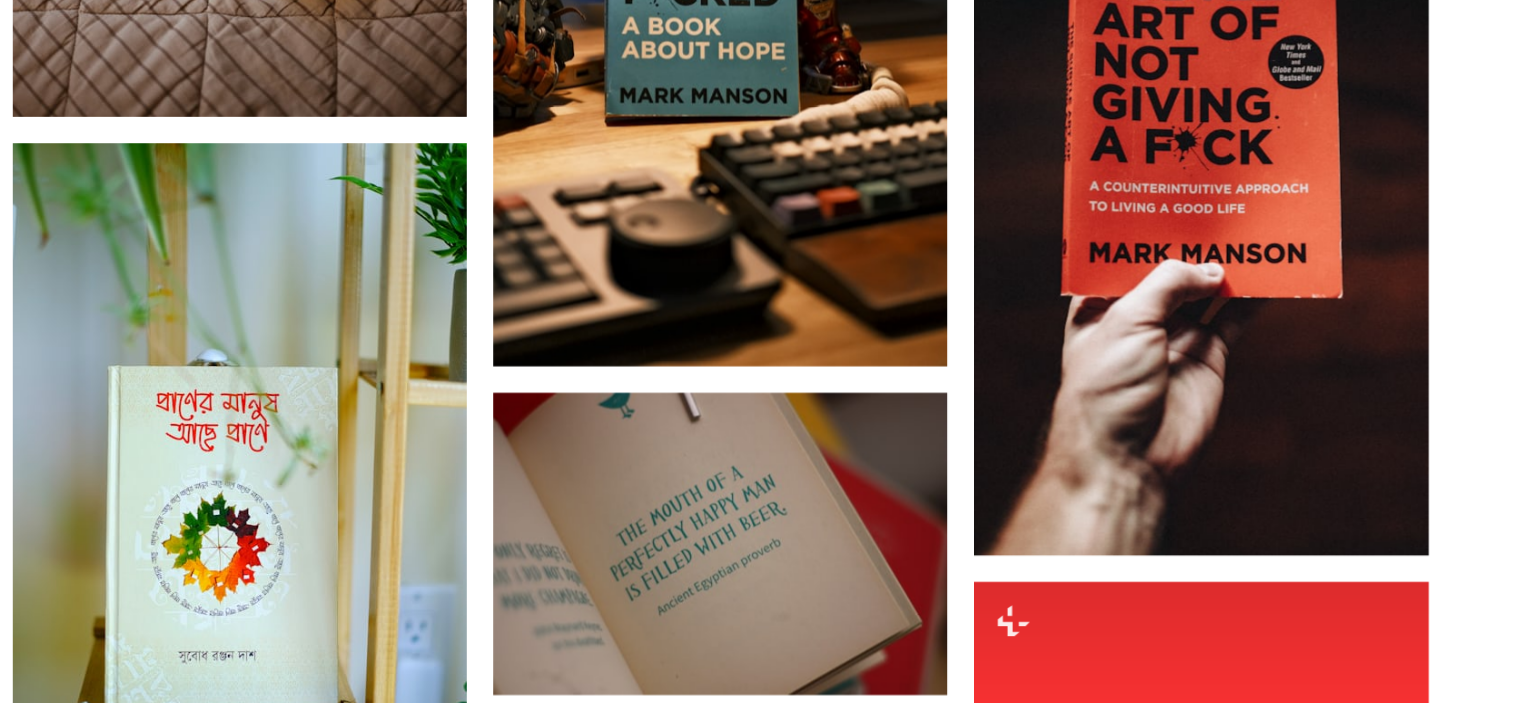 click on "Arrow pointing down" 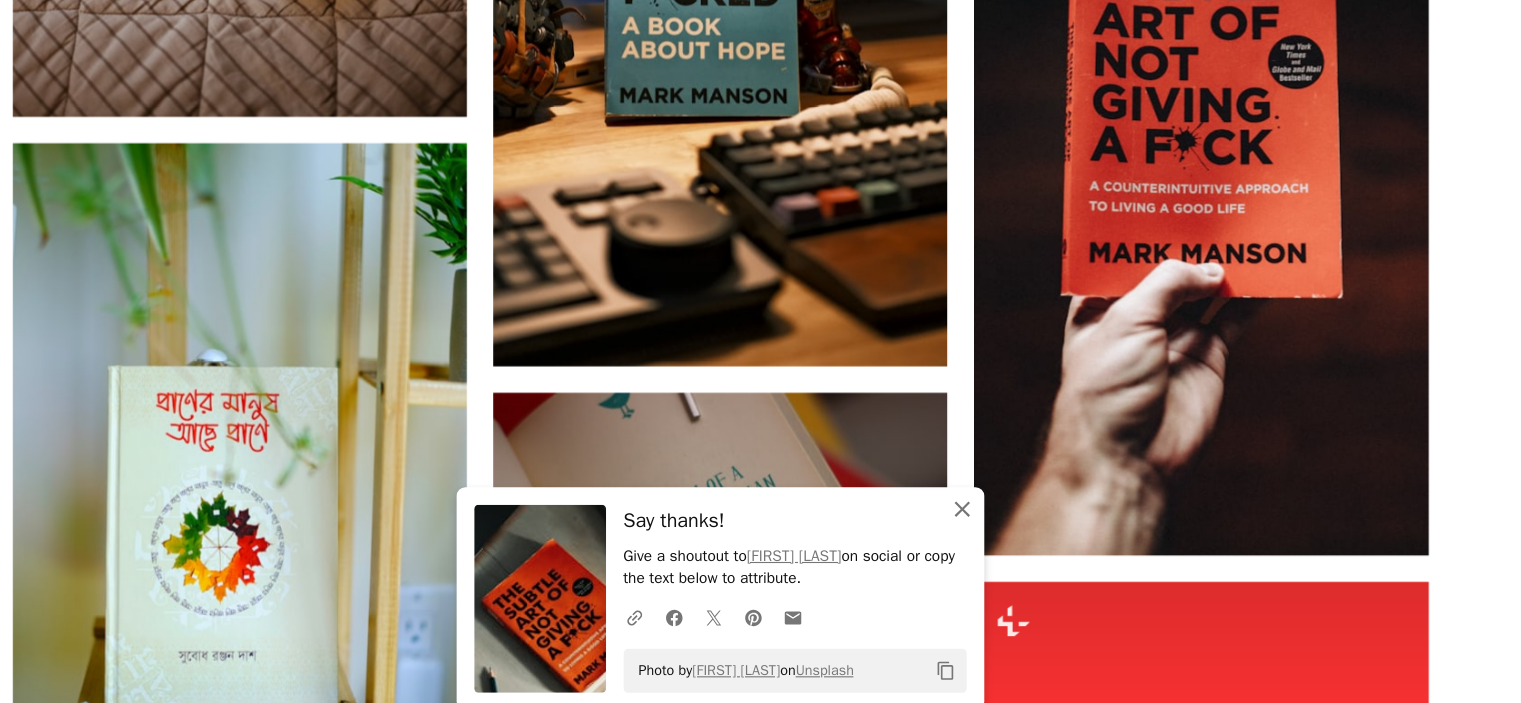 click on "An X shape" 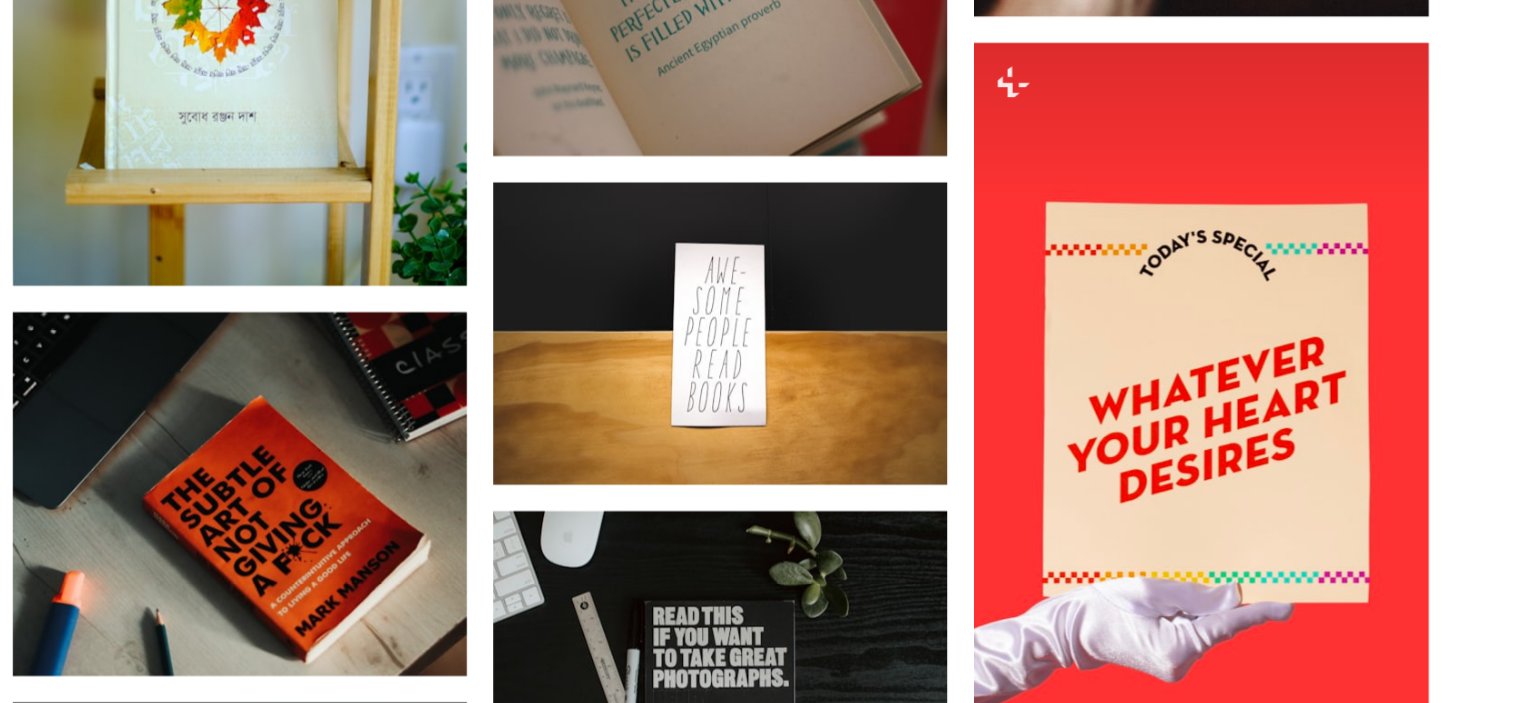 scroll, scrollTop: 3611, scrollLeft: 0, axis: vertical 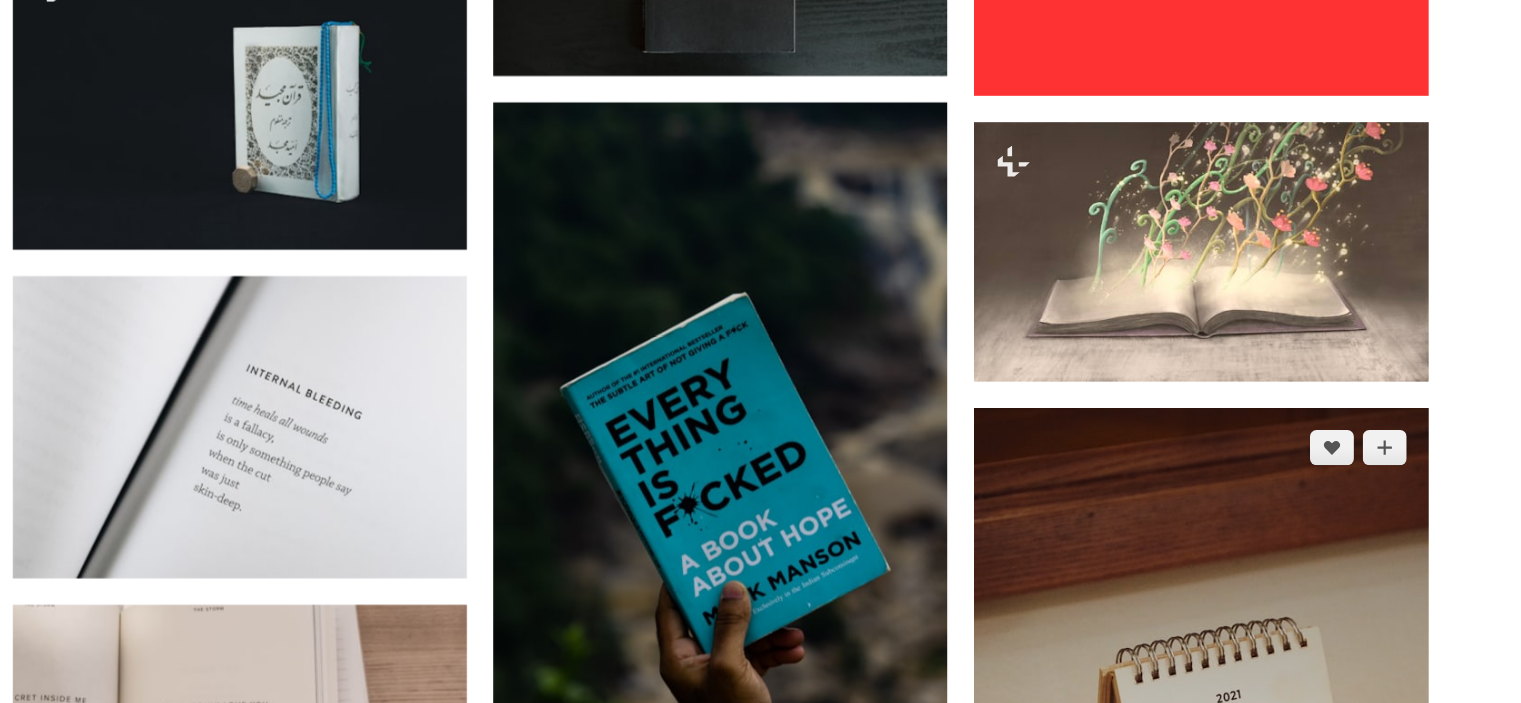 click on "Arrow pointing down" at bounding box center (1397, 1113) 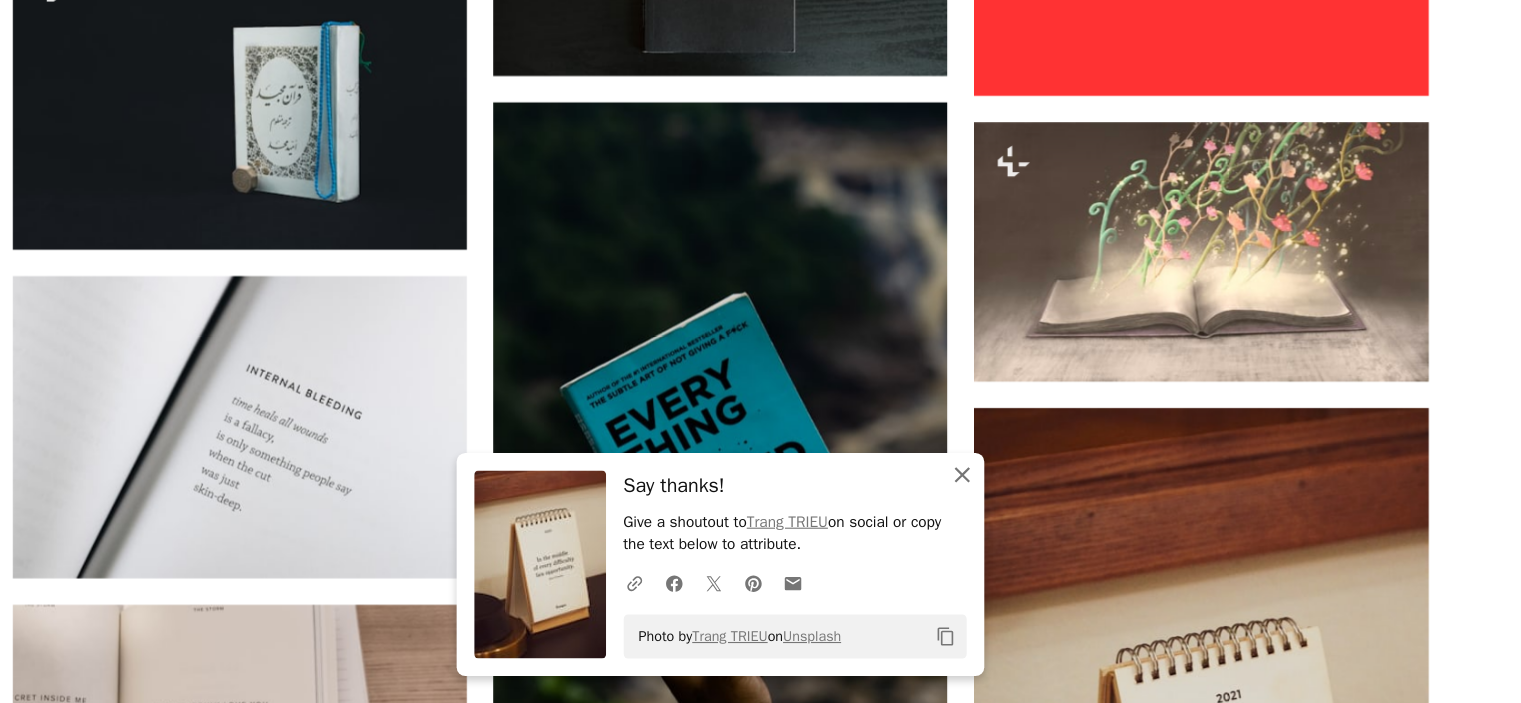 click on "An X shape" 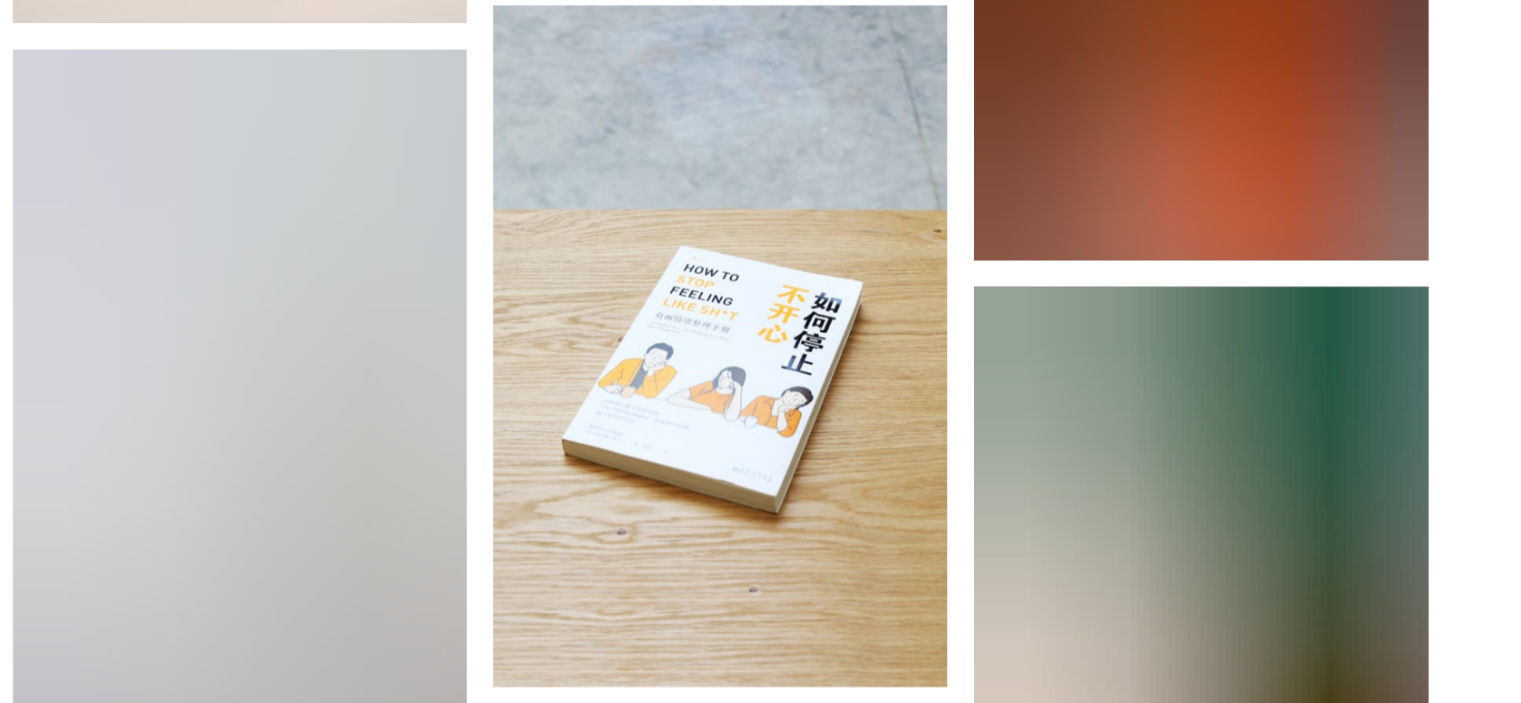scroll, scrollTop: 6624, scrollLeft: 0, axis: vertical 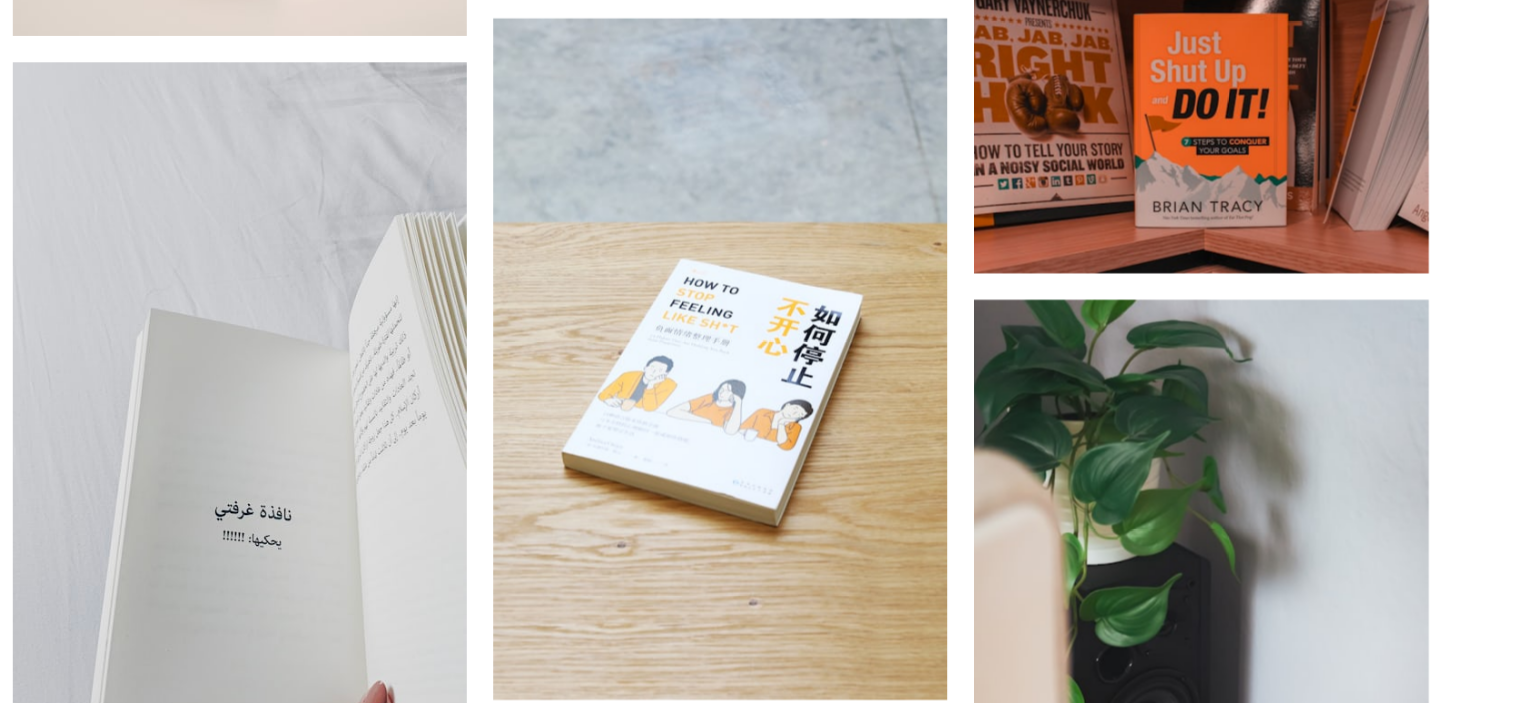 click on "Arrow pointing down" 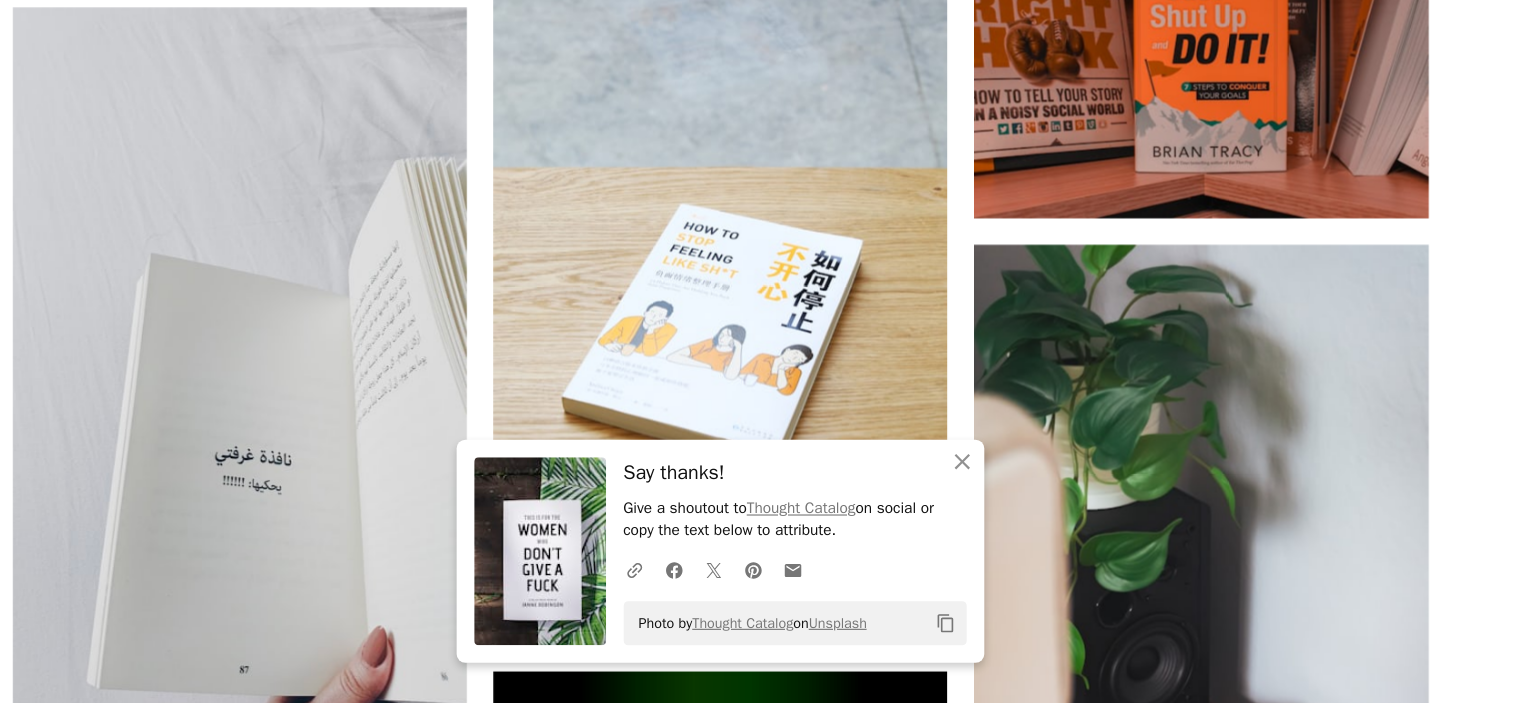 scroll, scrollTop: 7056, scrollLeft: 0, axis: vertical 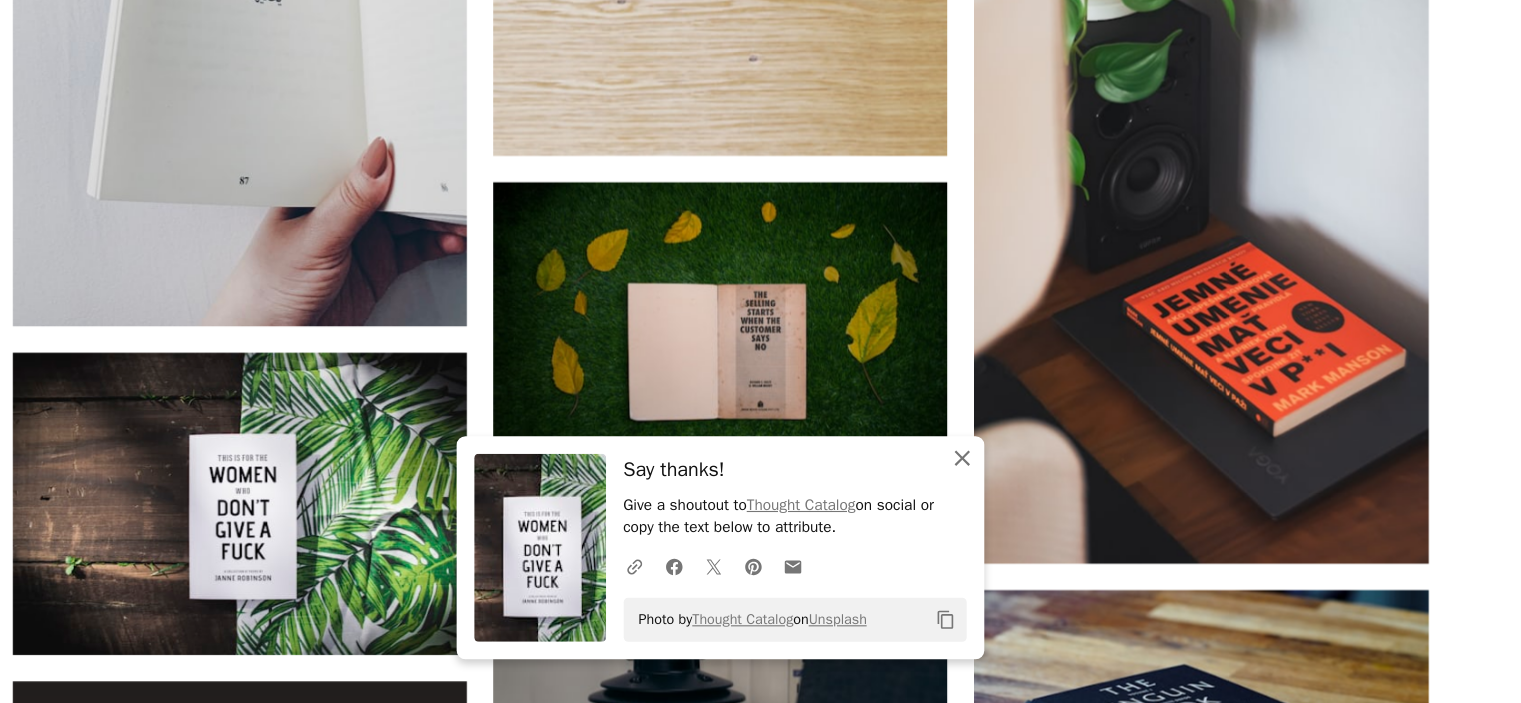 click on "An X shape" 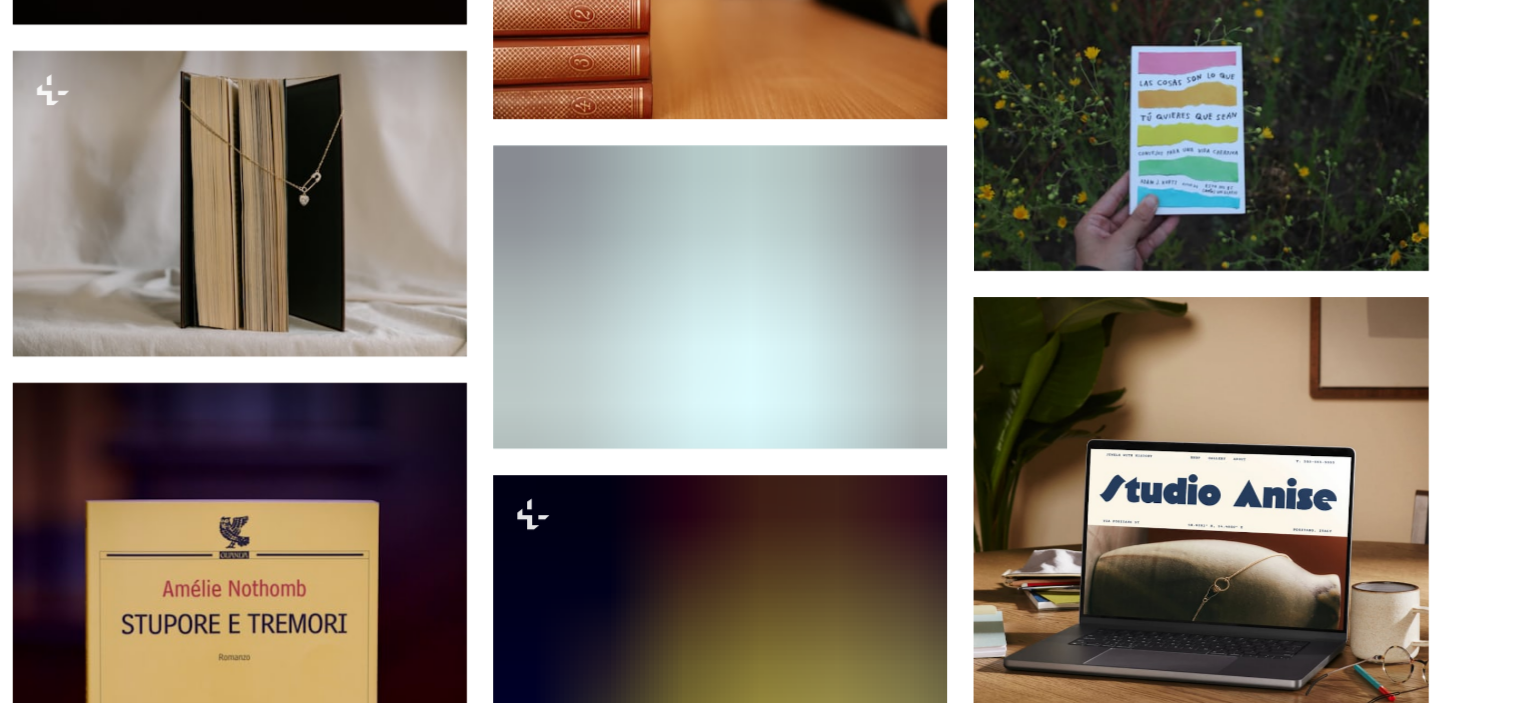 scroll, scrollTop: 9358, scrollLeft: 0, axis: vertical 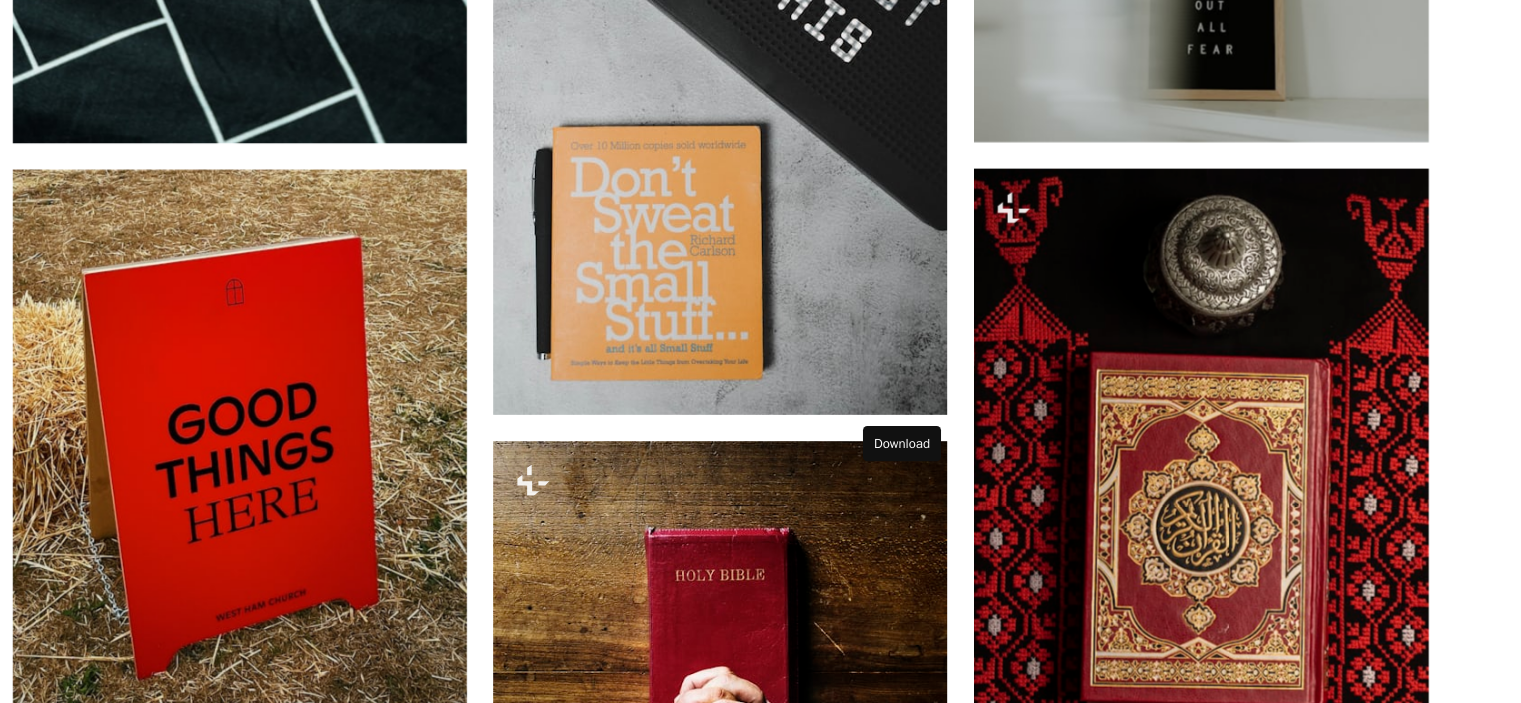 click on "Arrow pointing down" 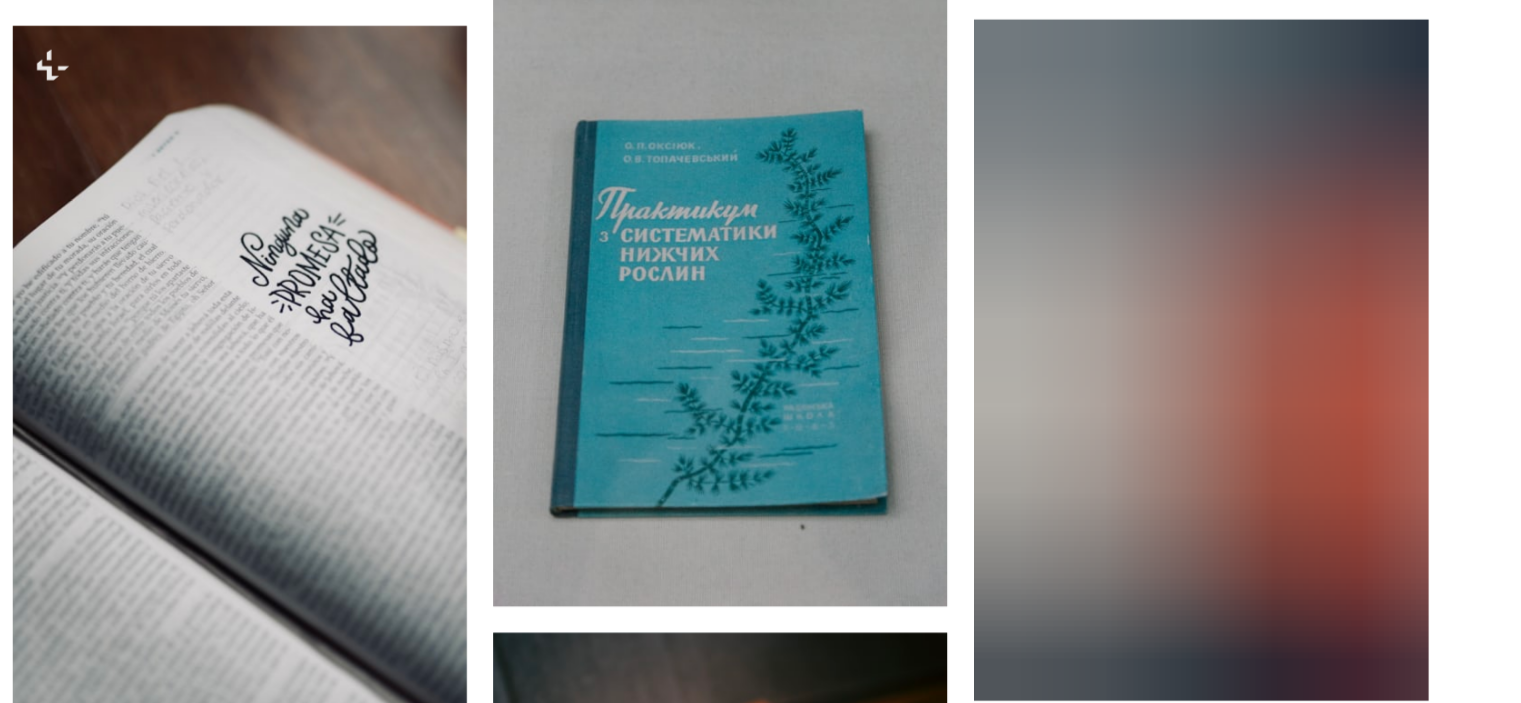 scroll, scrollTop: 14388, scrollLeft: 0, axis: vertical 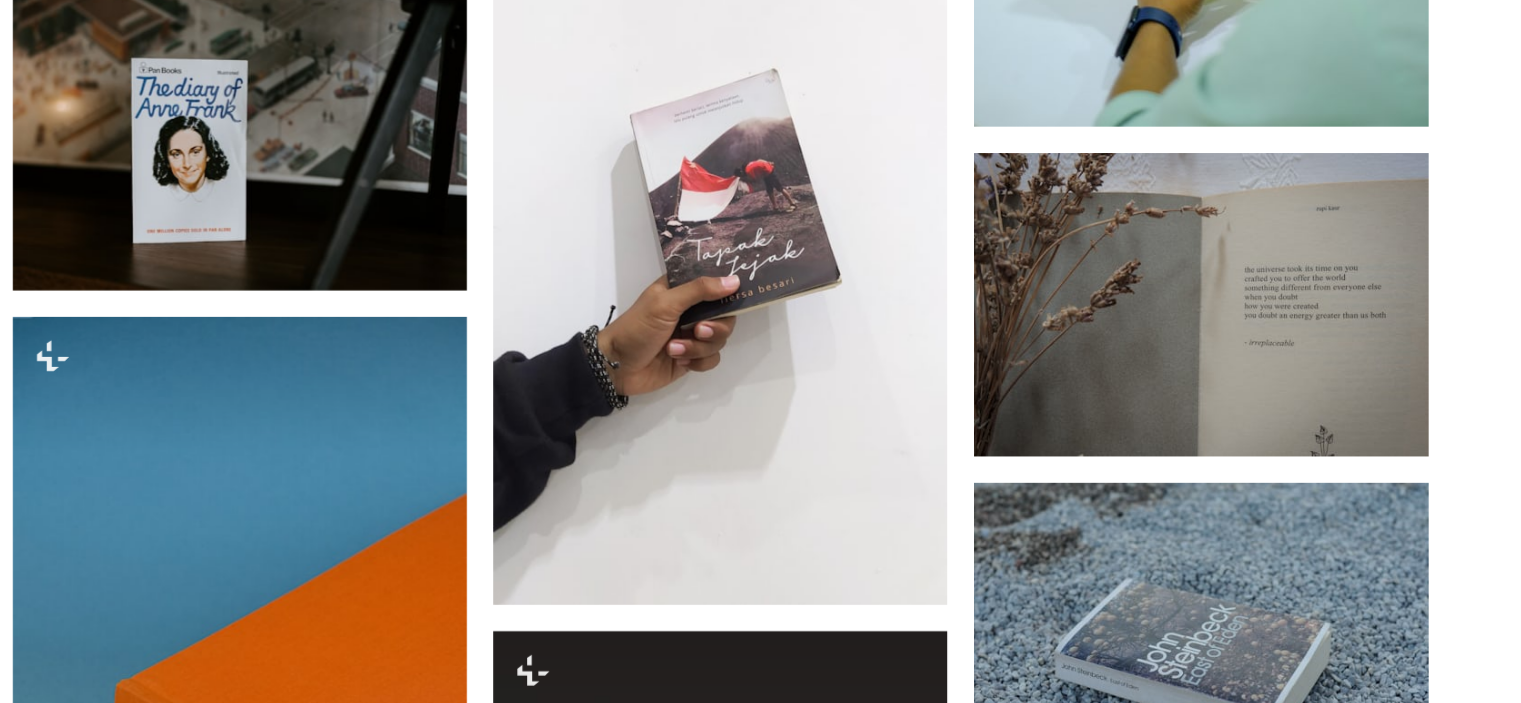 click 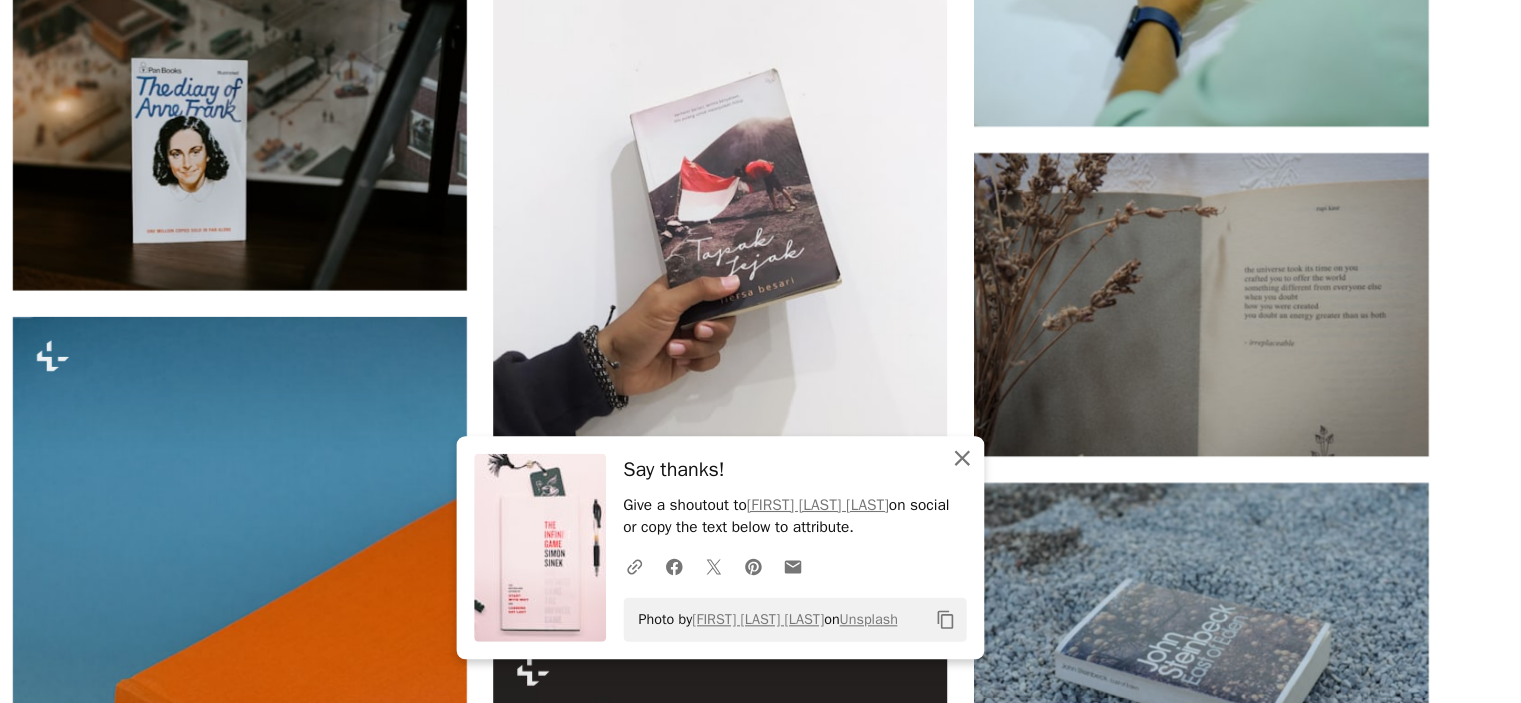 click 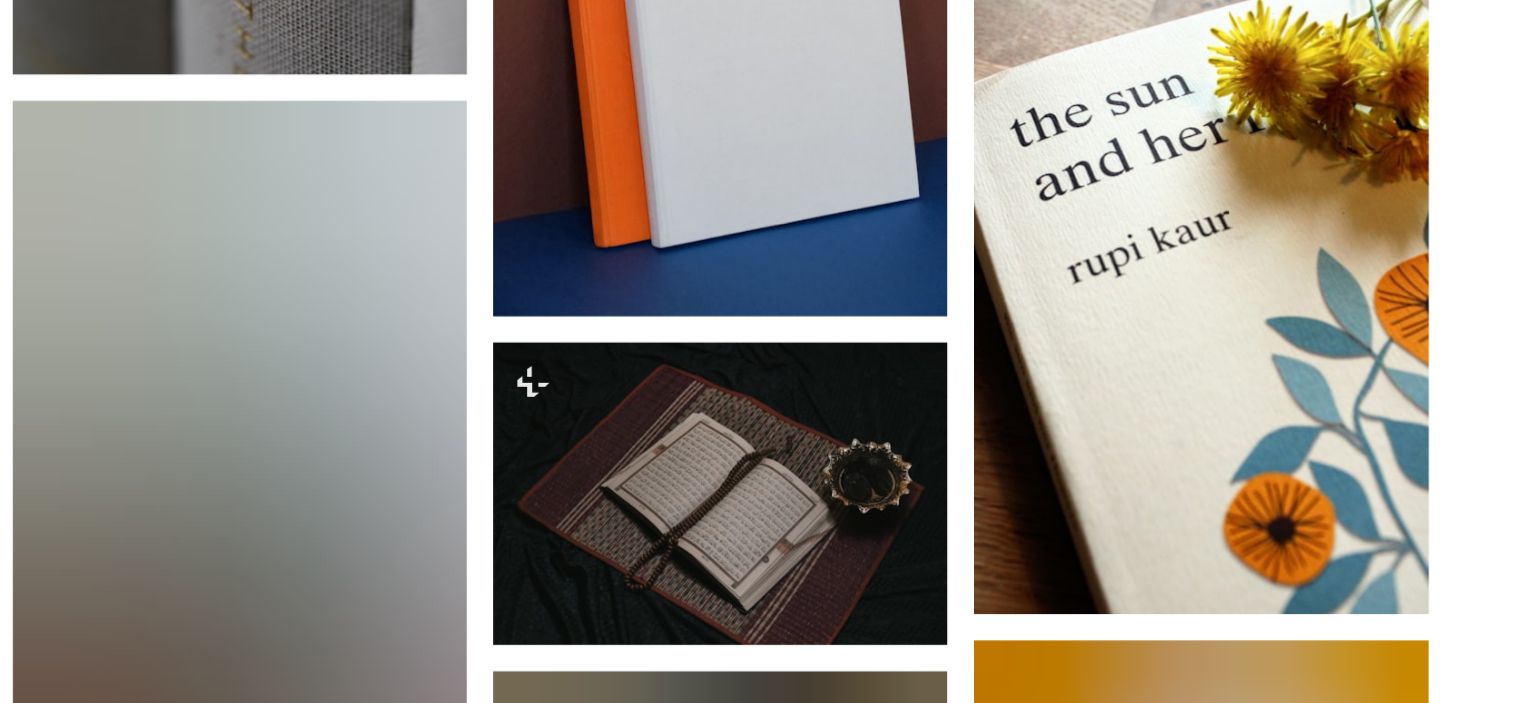 scroll, scrollTop: 20981, scrollLeft: 0, axis: vertical 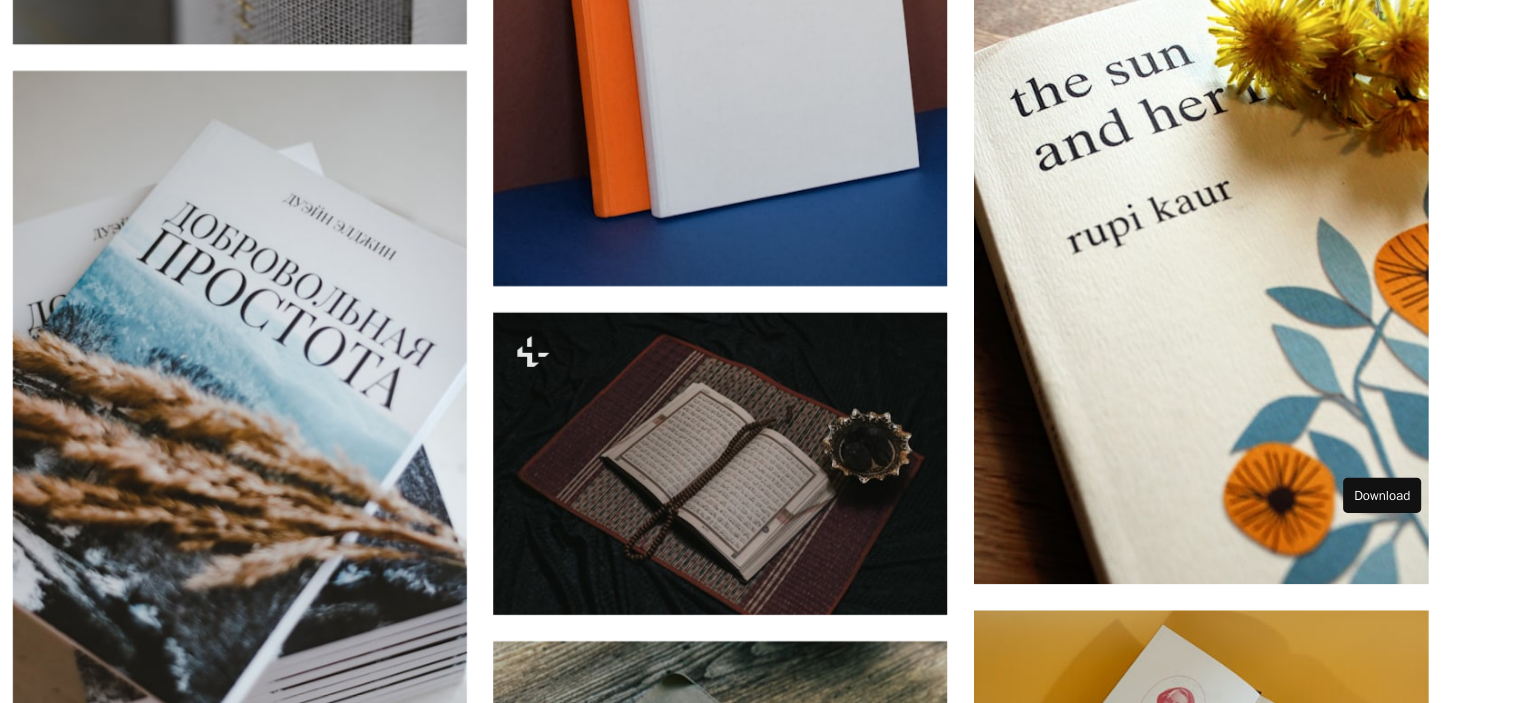 click 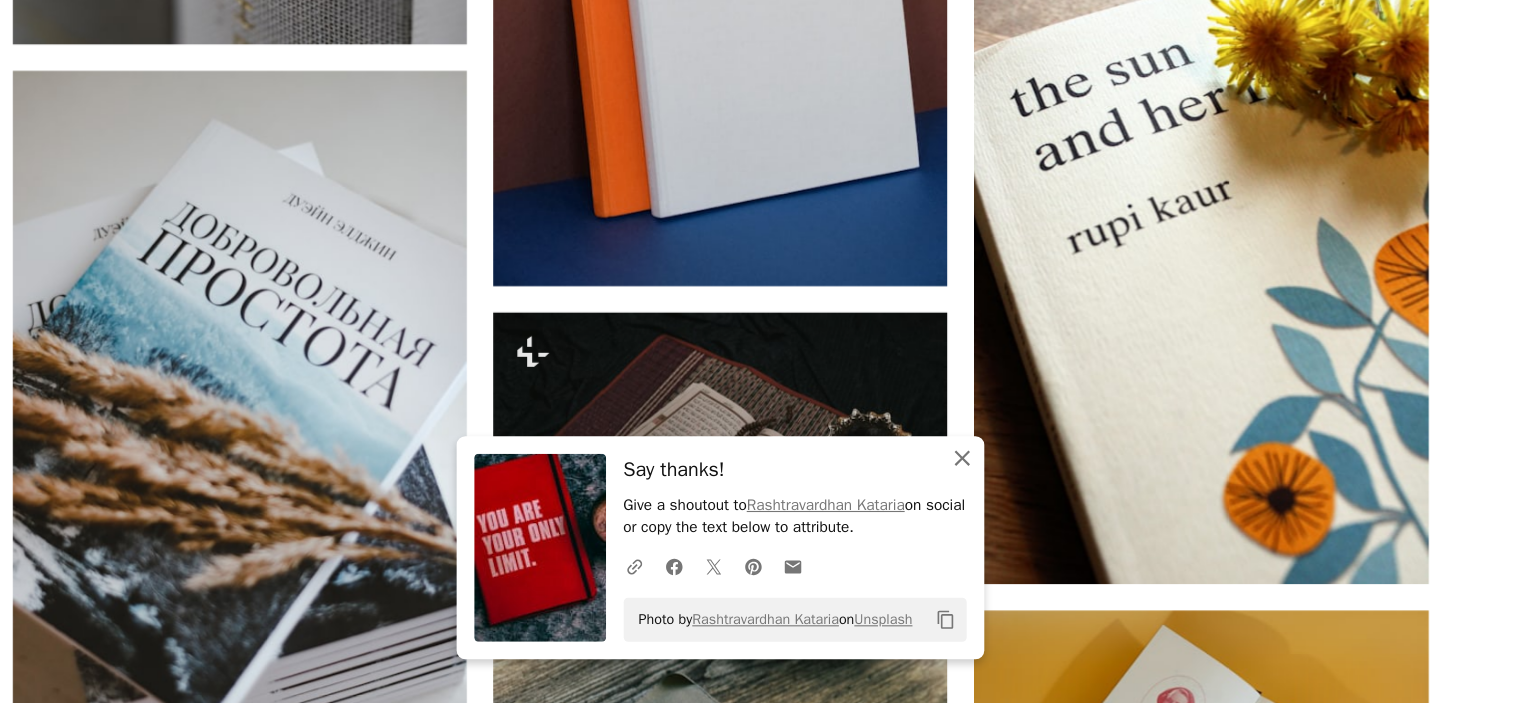 click on "An X shape" 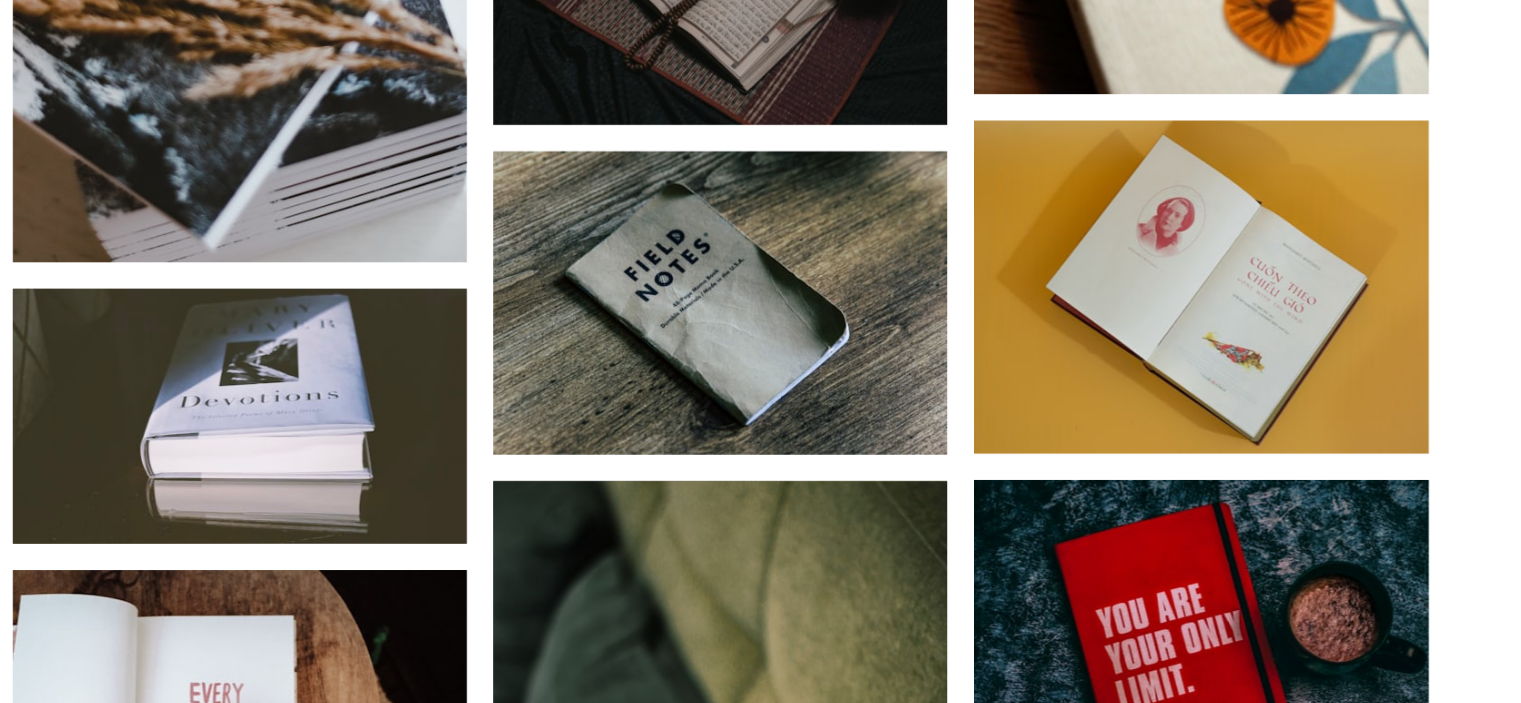 scroll, scrollTop: 21440, scrollLeft: 0, axis: vertical 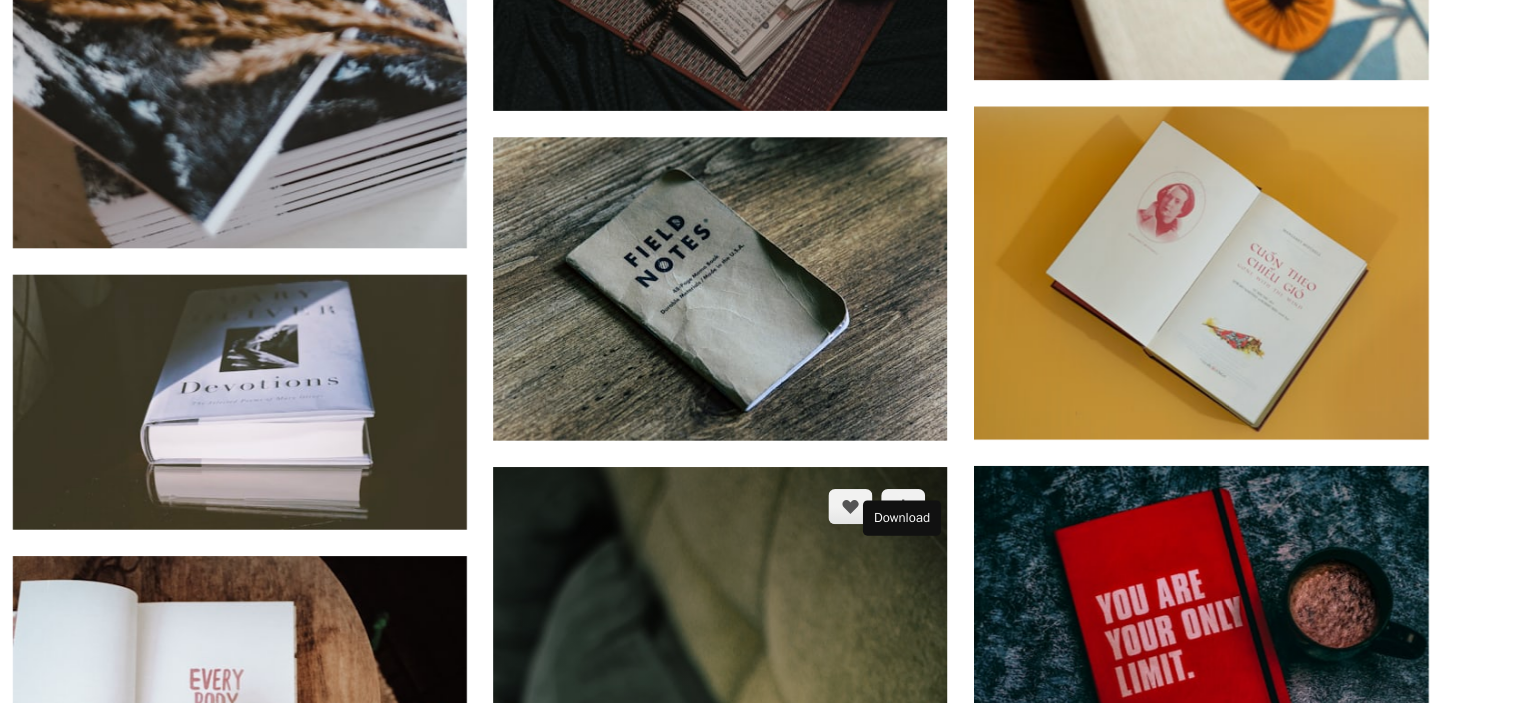 click on "Arrow pointing down" 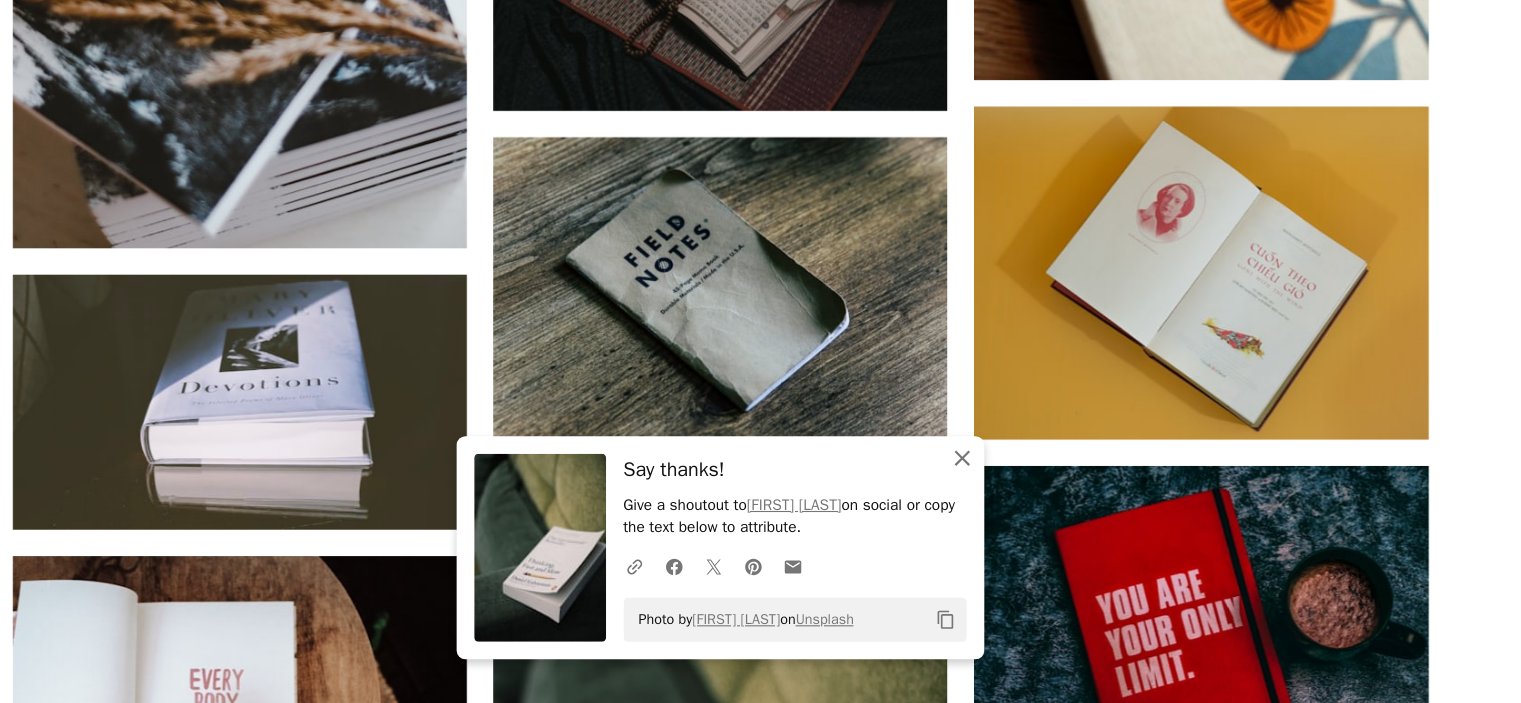 click on "An X shape" 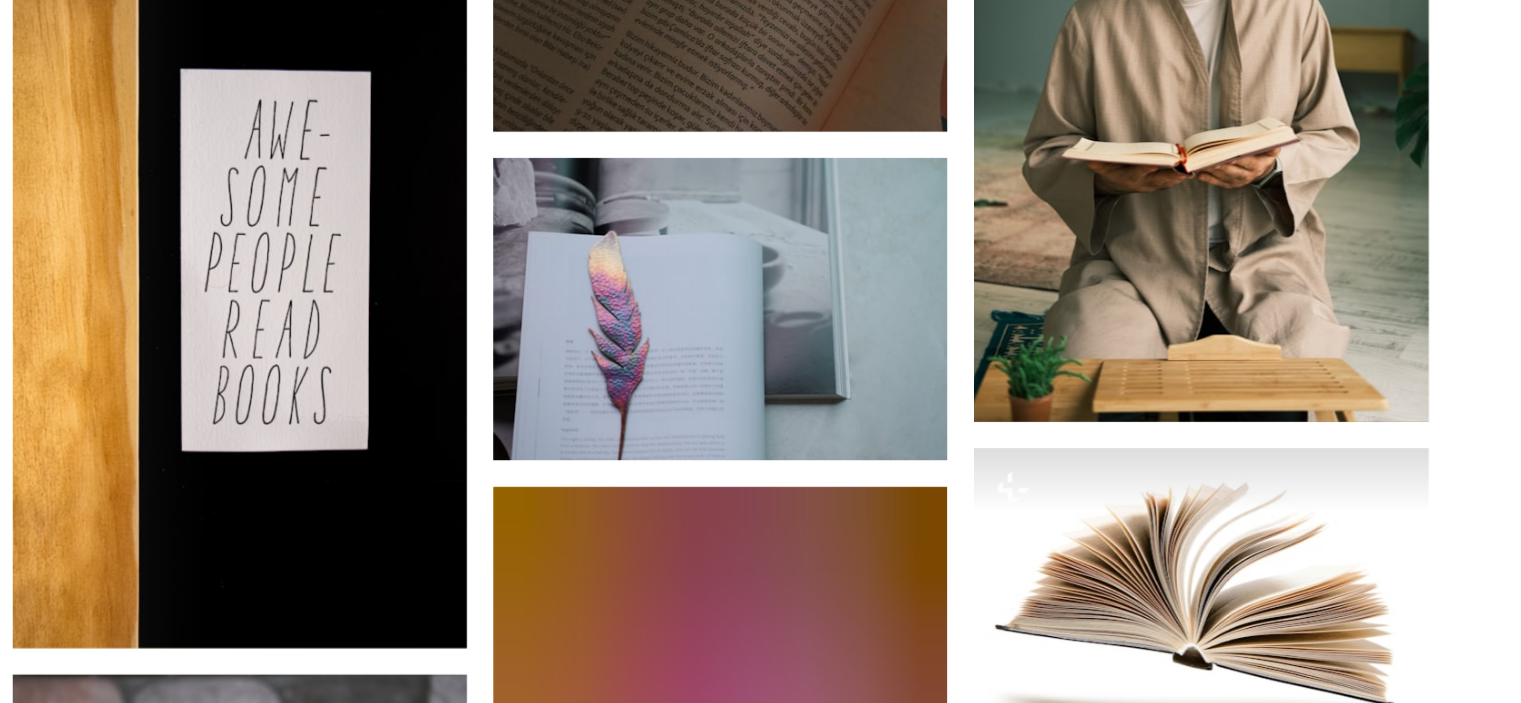 scroll, scrollTop: 36723, scrollLeft: 0, axis: vertical 